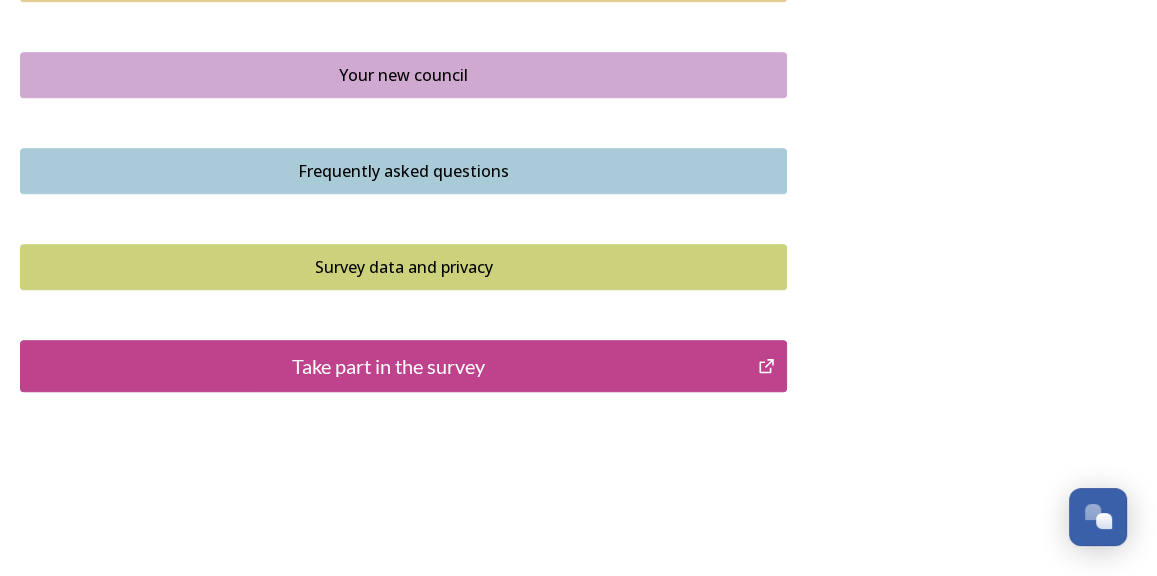 scroll, scrollTop: 1592, scrollLeft: 0, axis: vertical 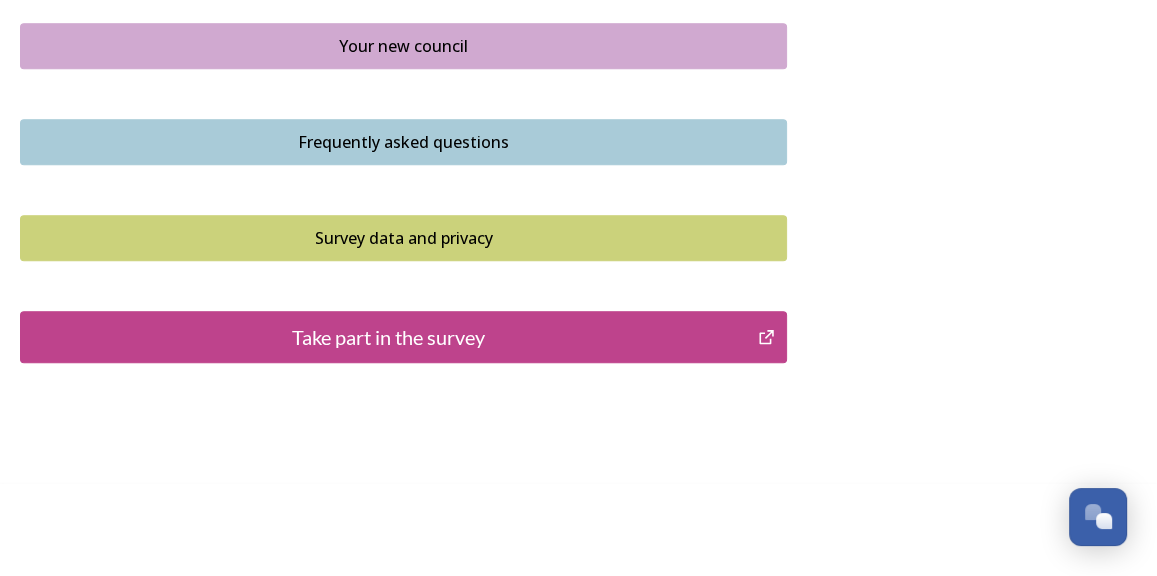 click on "Take part in the survey" at bounding box center [389, 337] 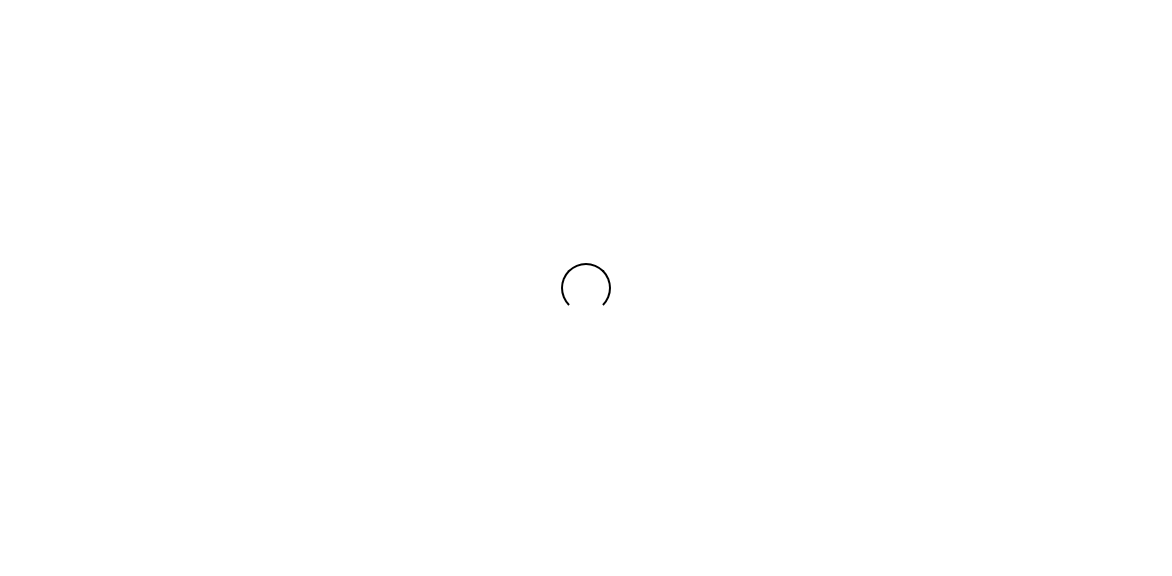 scroll, scrollTop: 0, scrollLeft: 0, axis: both 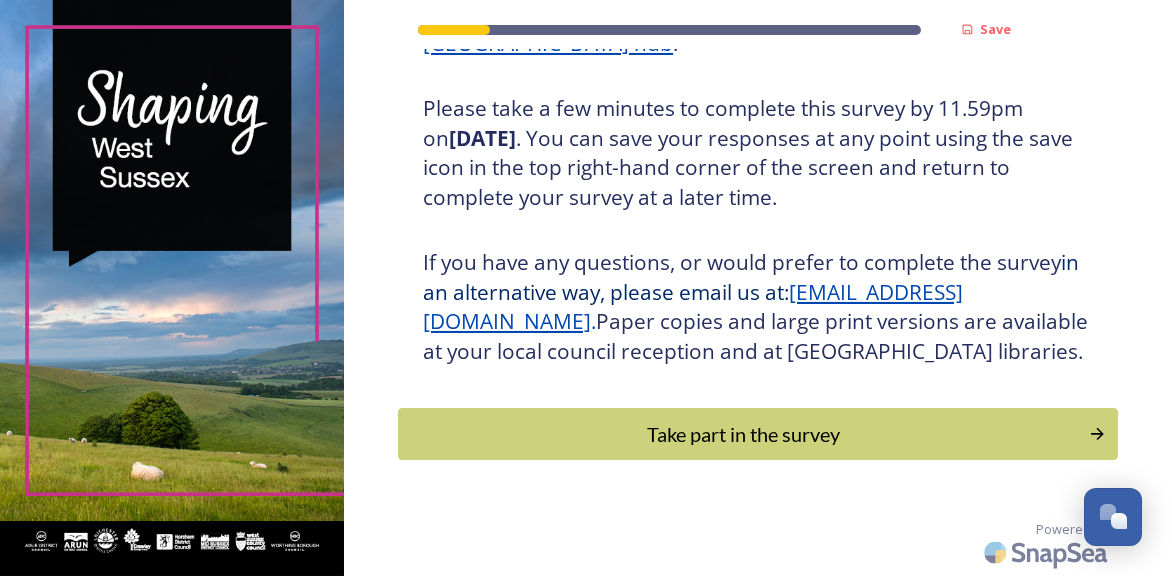 click on "Take part in the survey" at bounding box center [743, 434] 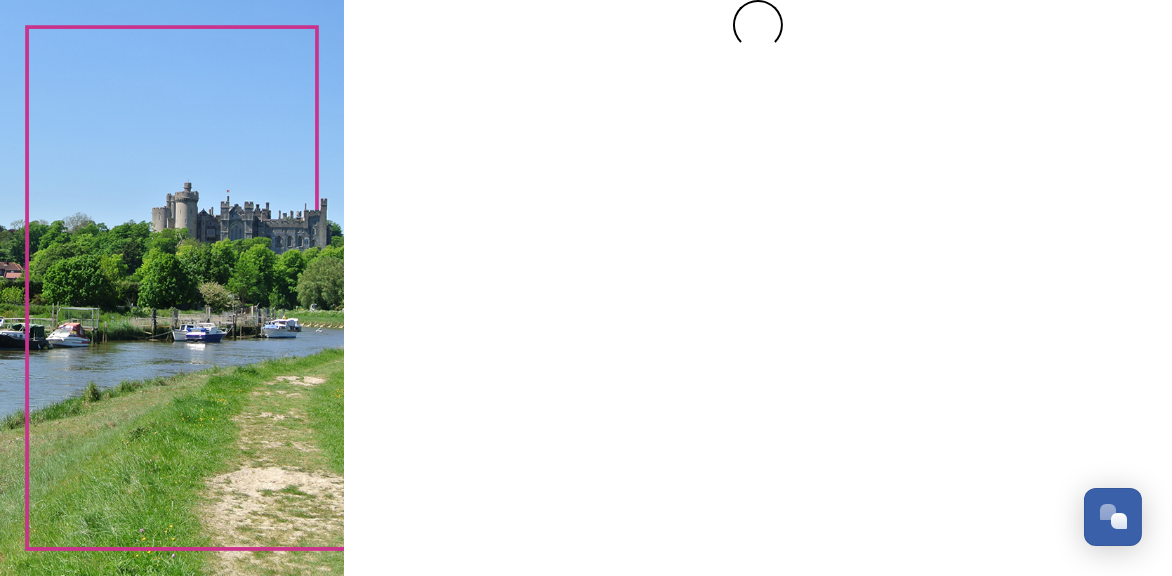 scroll, scrollTop: 0, scrollLeft: 0, axis: both 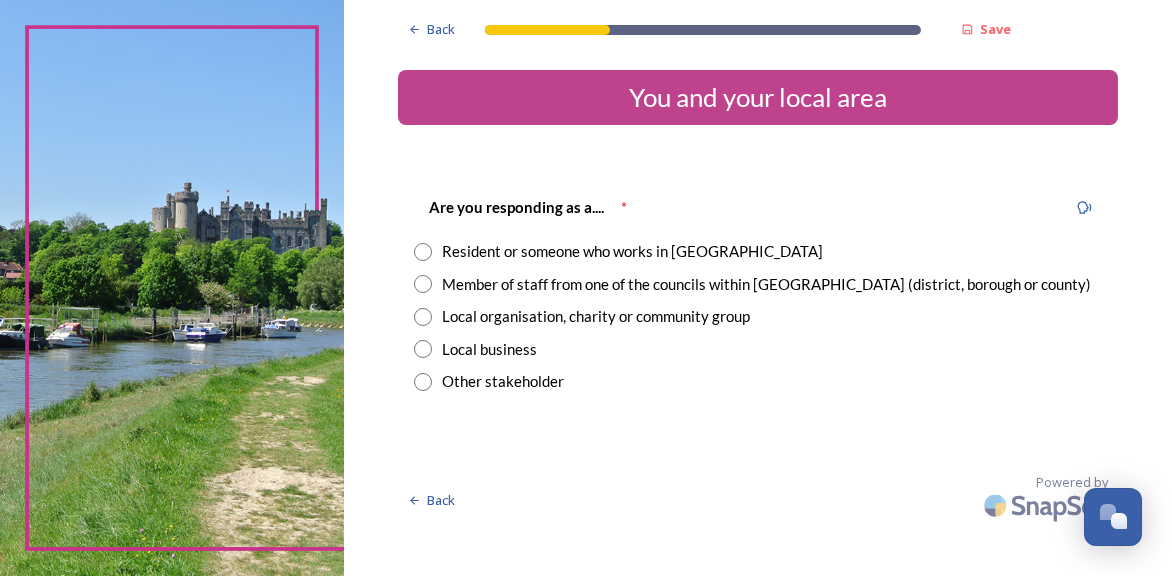 click at bounding box center (423, 252) 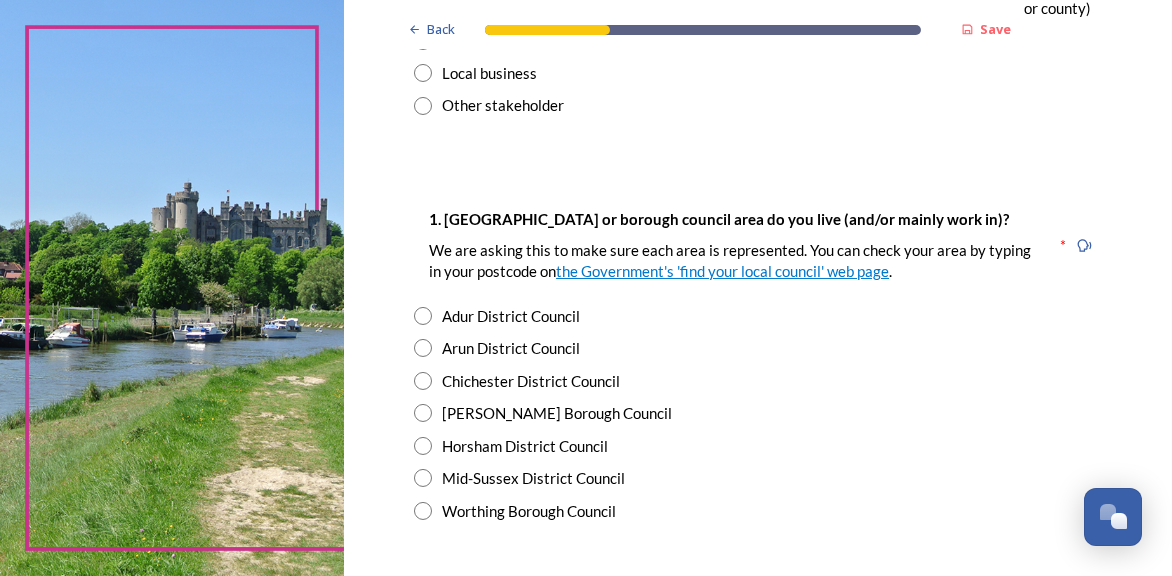 scroll, scrollTop: 300, scrollLeft: 0, axis: vertical 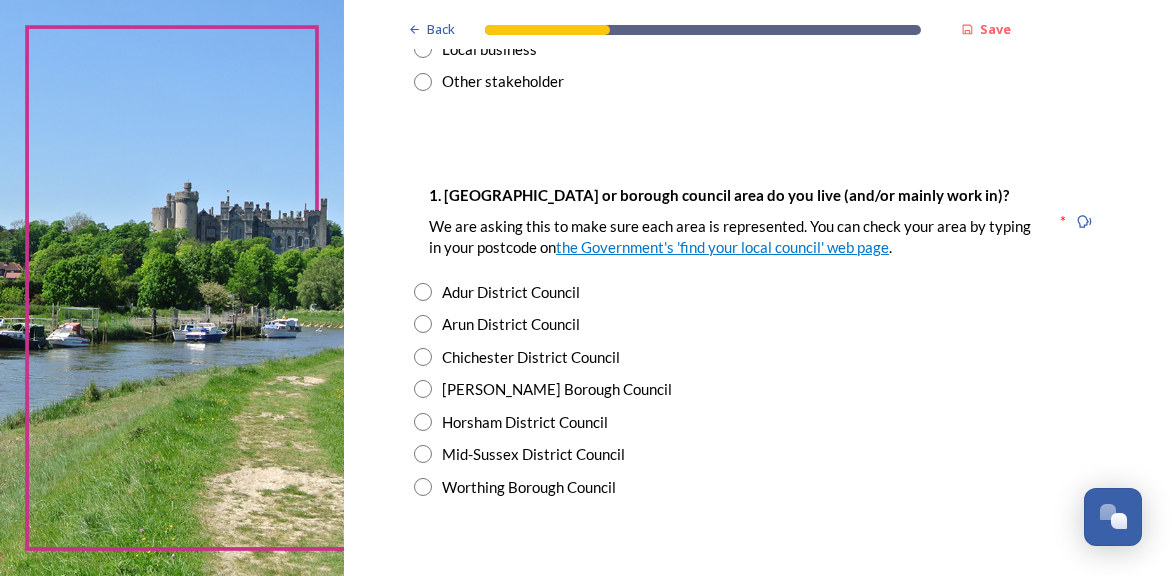 click at bounding box center [423, 324] 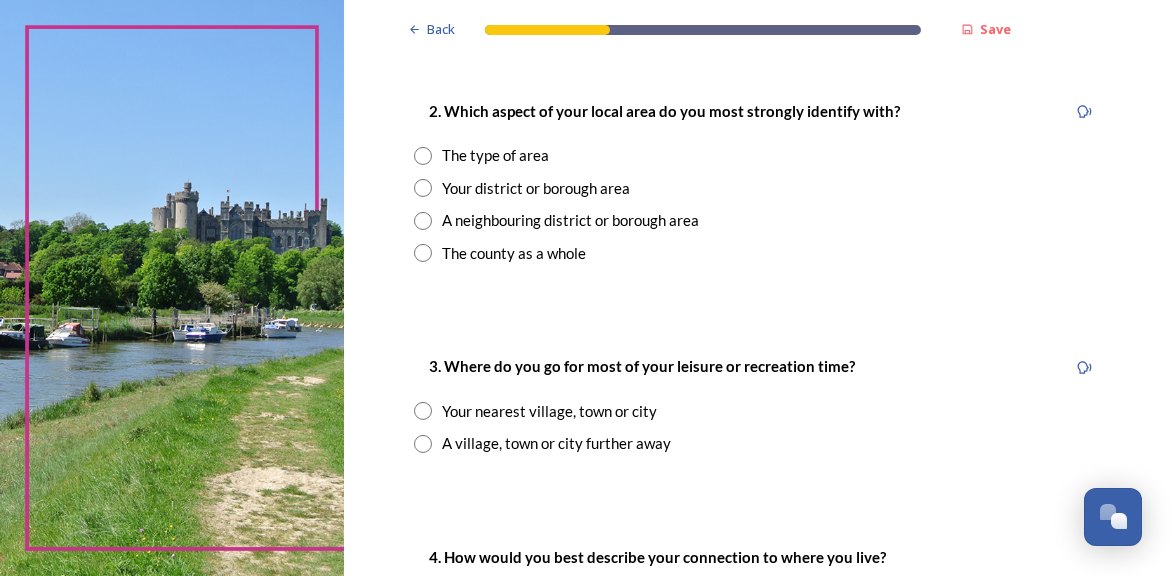 scroll, scrollTop: 800, scrollLeft: 0, axis: vertical 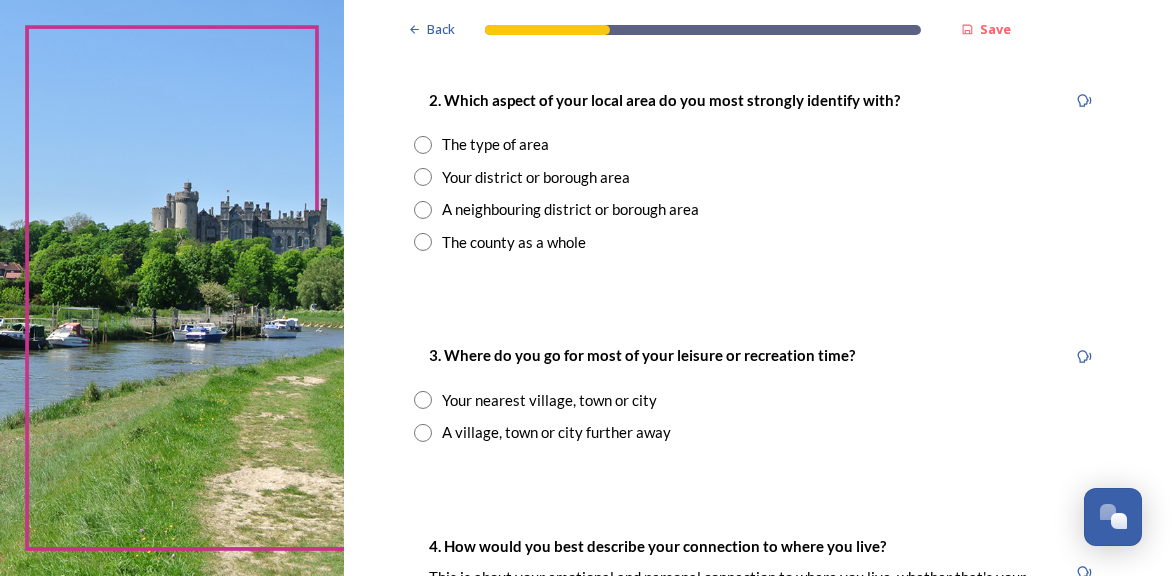 click at bounding box center (423, 177) 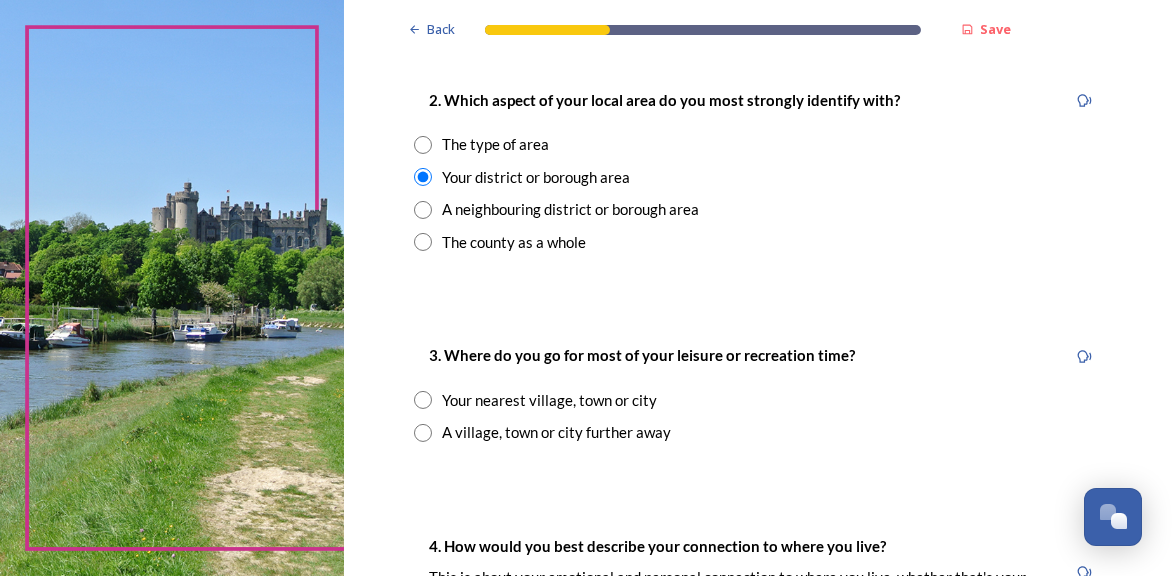 click at bounding box center (423, 400) 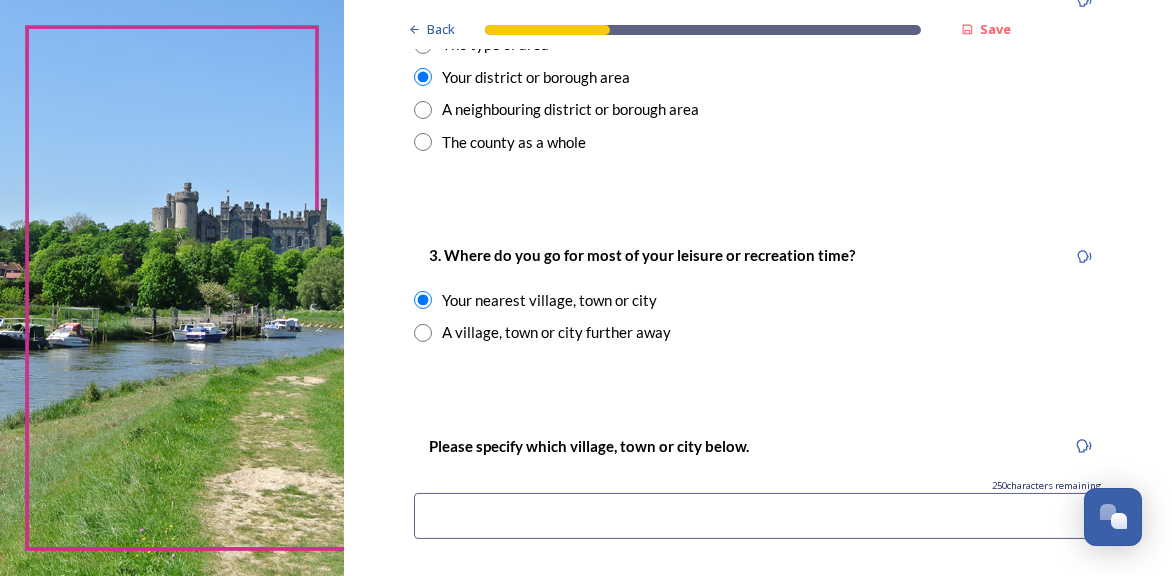 scroll, scrollTop: 1000, scrollLeft: 0, axis: vertical 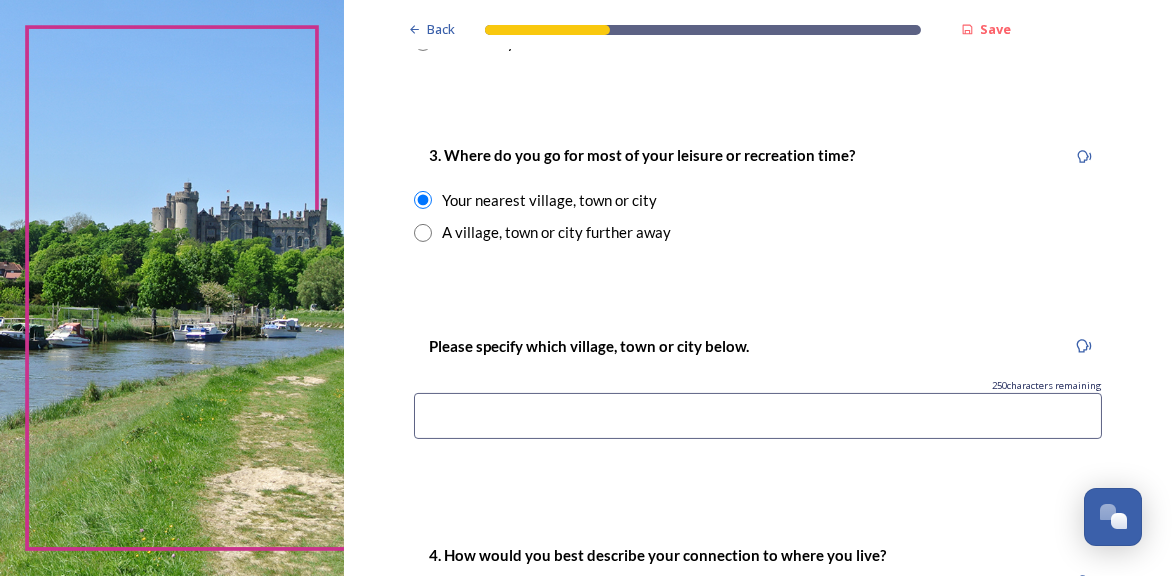 click at bounding box center [758, 416] 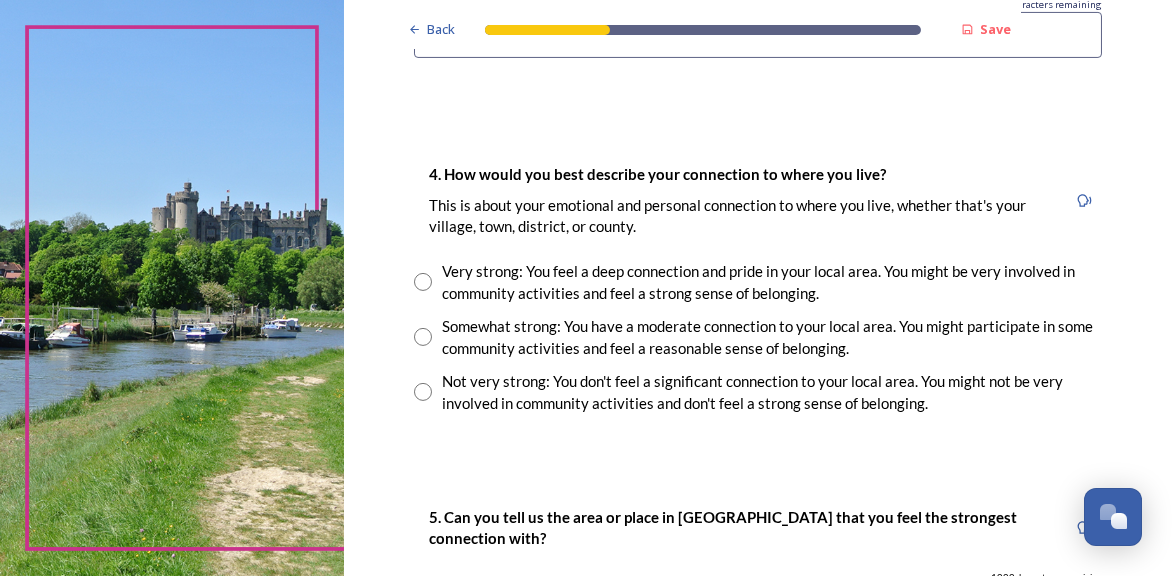 scroll, scrollTop: 1400, scrollLeft: 0, axis: vertical 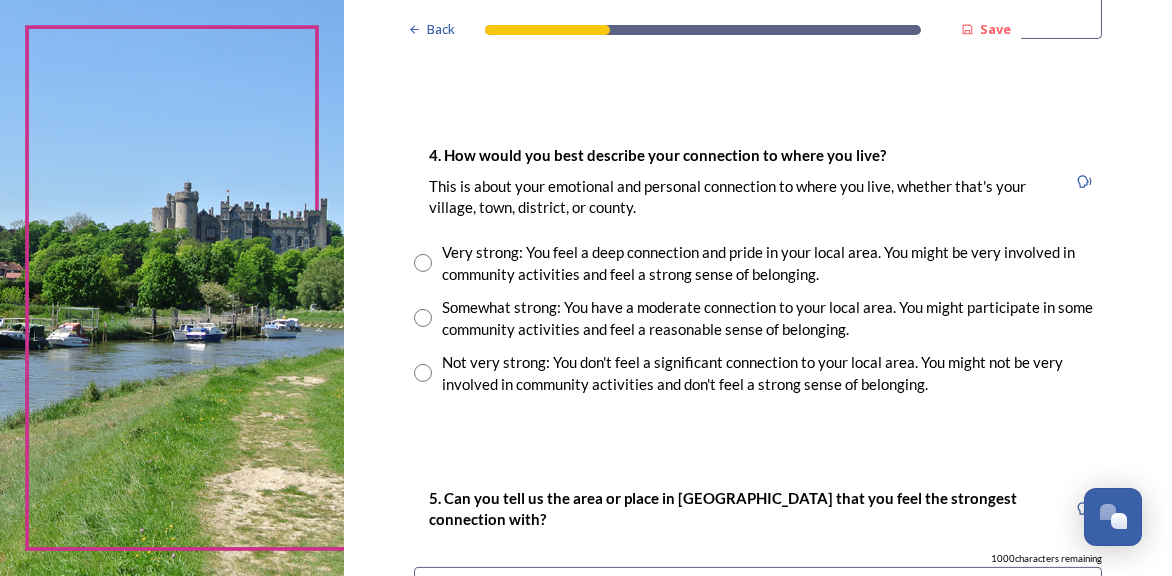 type on "Bognor Regis this includes Littlehampton to Pagham" 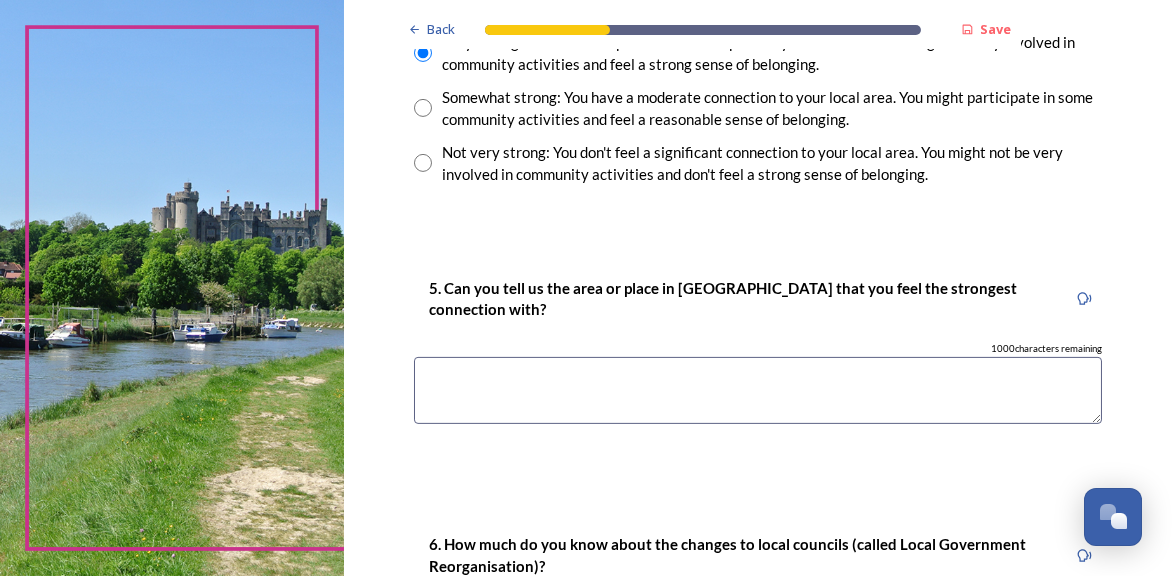 scroll, scrollTop: 1700, scrollLeft: 0, axis: vertical 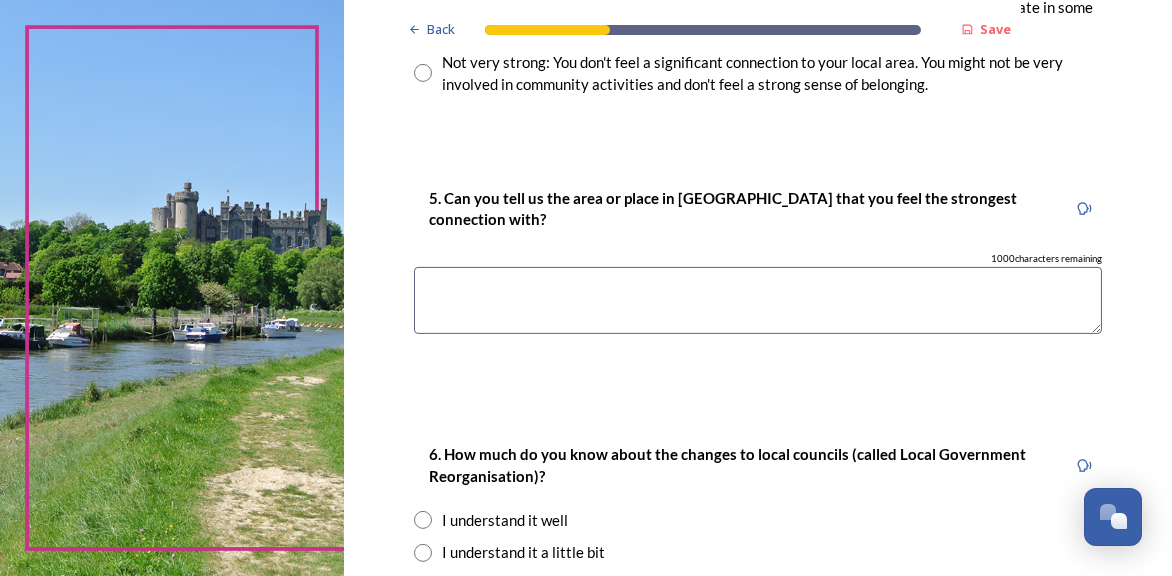 click at bounding box center (758, 300) 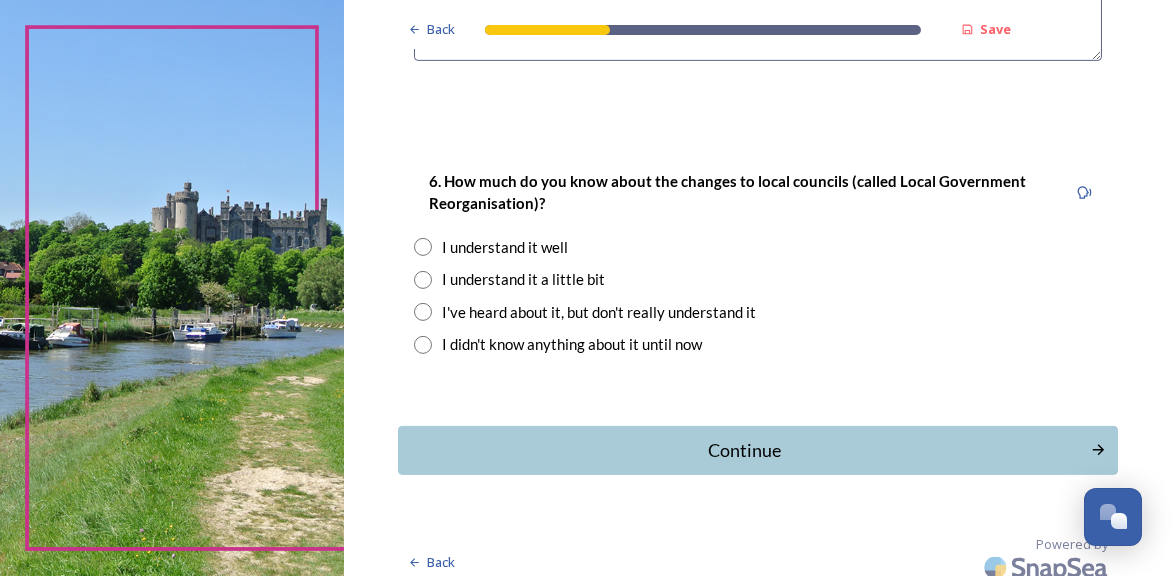 scroll, scrollTop: 1985, scrollLeft: 0, axis: vertical 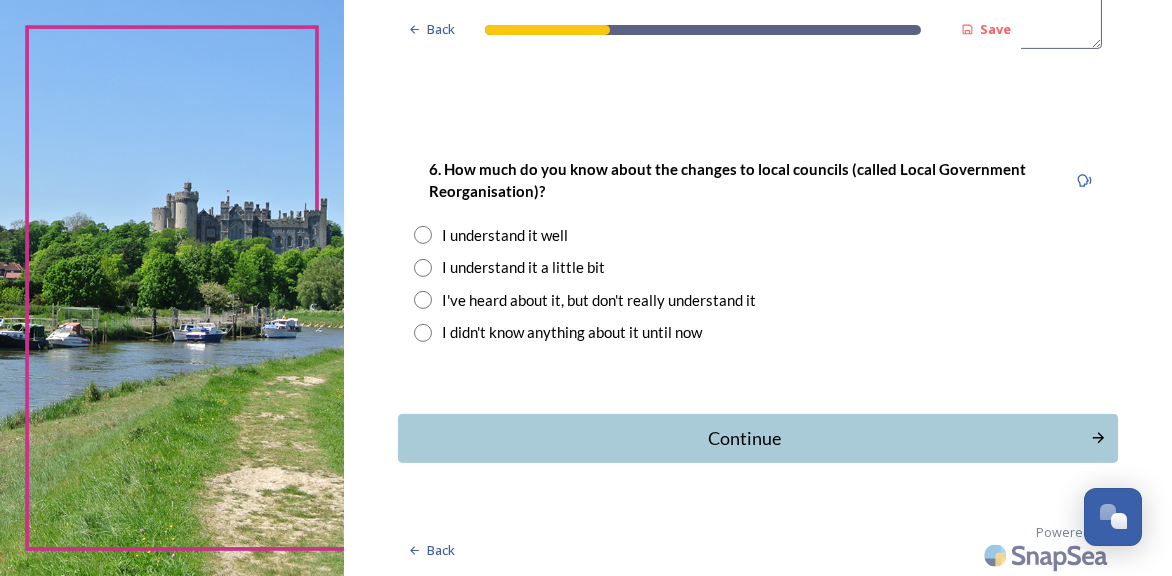 type on "Sea front Bognor Regis" 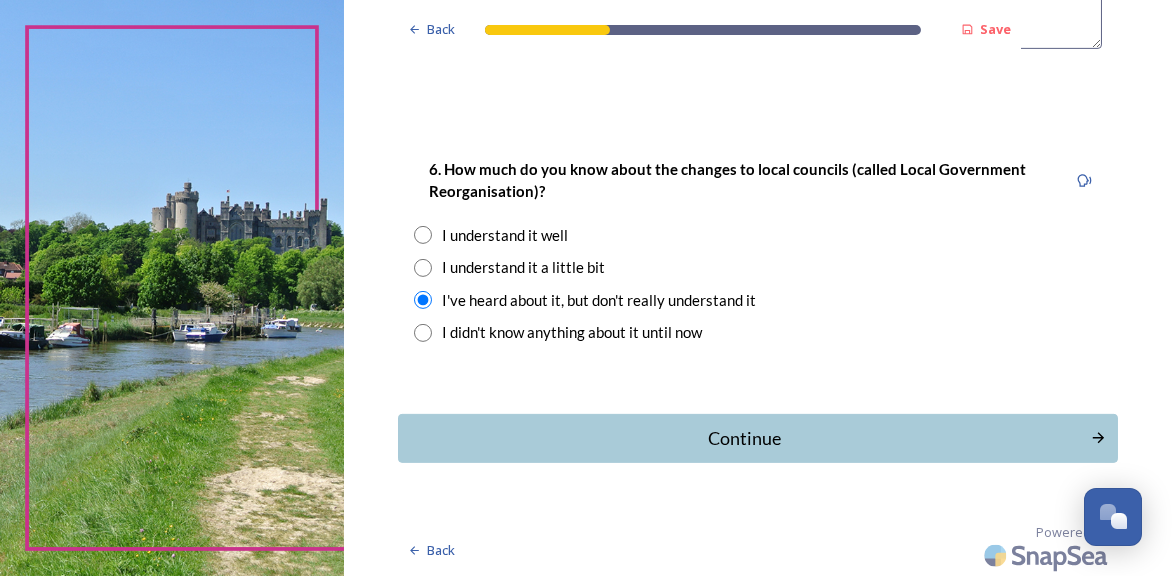 click at bounding box center (423, 268) 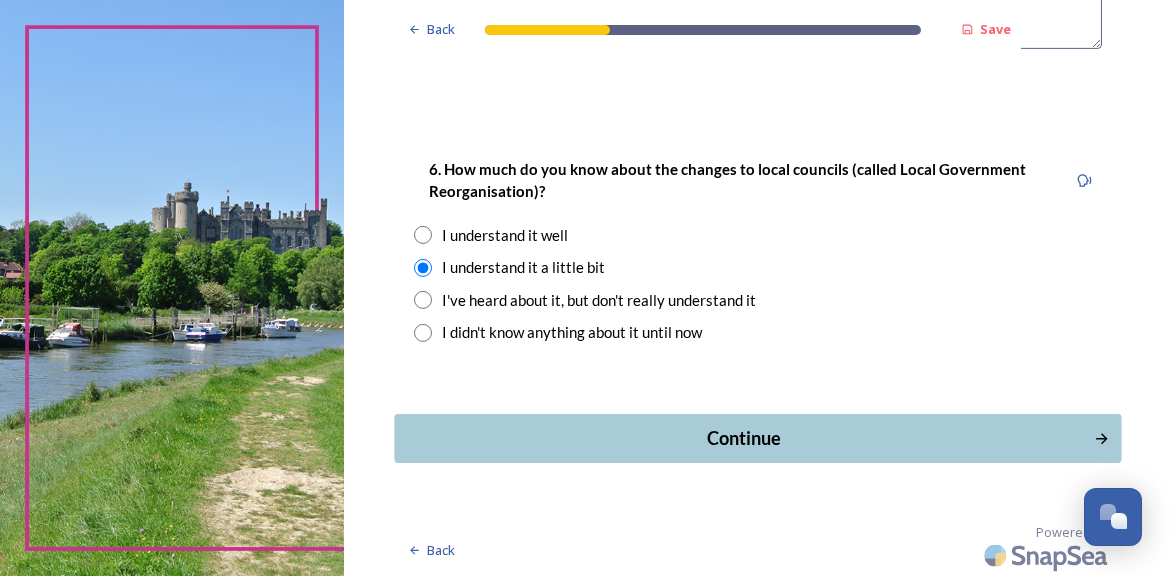 click on "Continue" at bounding box center [744, 438] 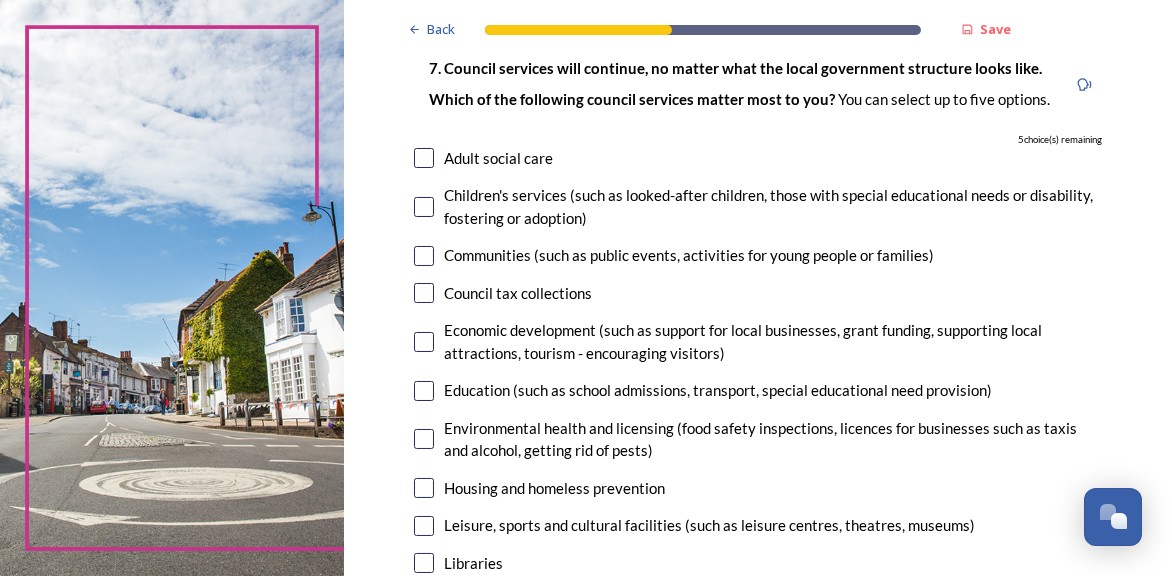 scroll, scrollTop: 100, scrollLeft: 0, axis: vertical 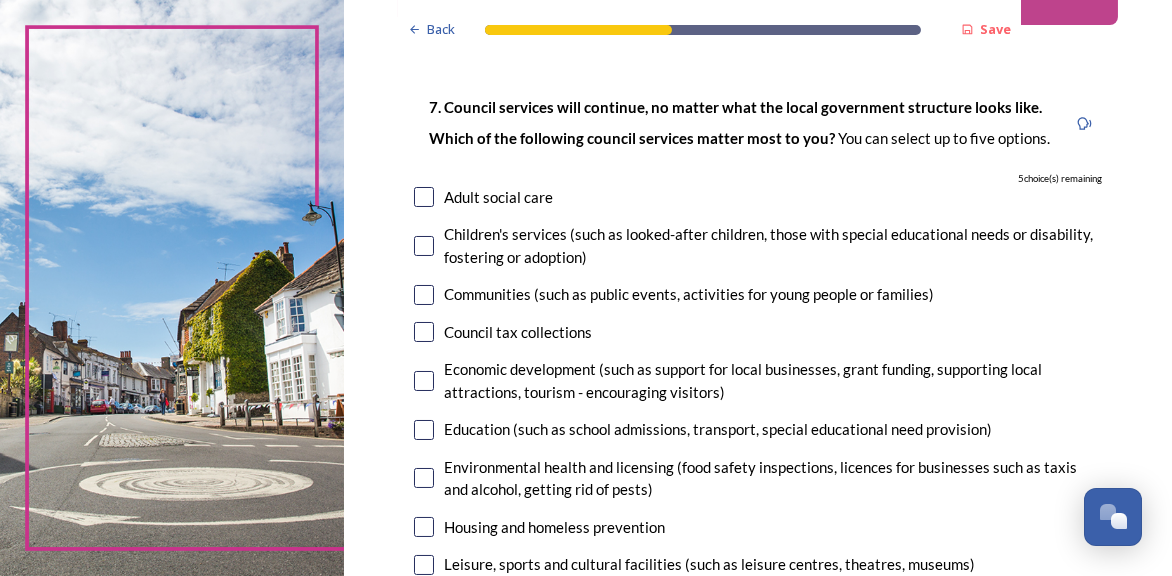 drag, startPoint x: 418, startPoint y: 247, endPoint x: 410, endPoint y: 230, distance: 18.788294 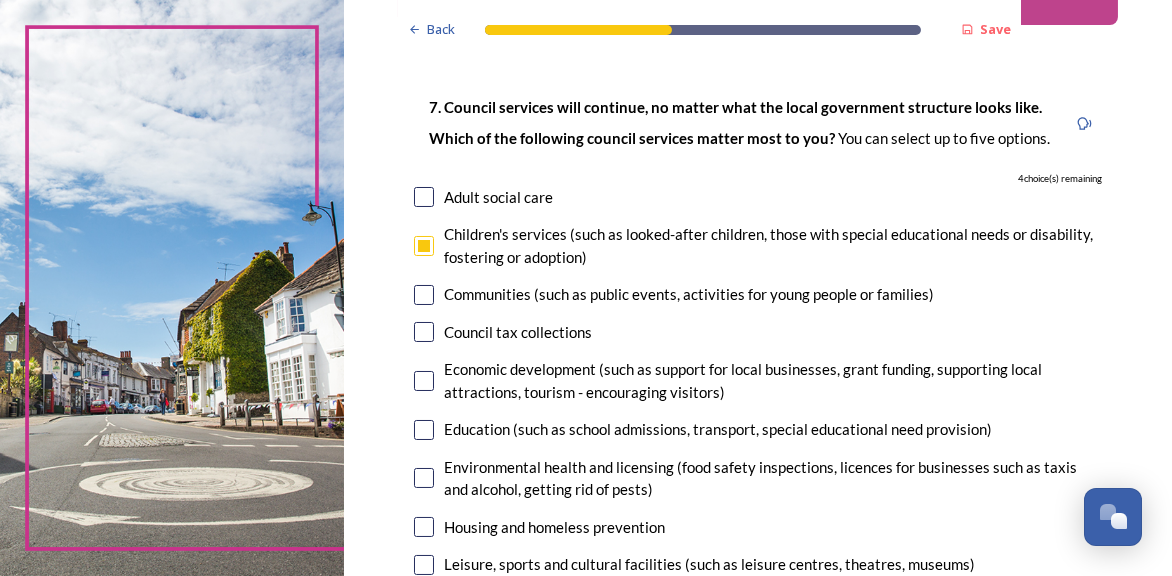 click at bounding box center [424, 197] 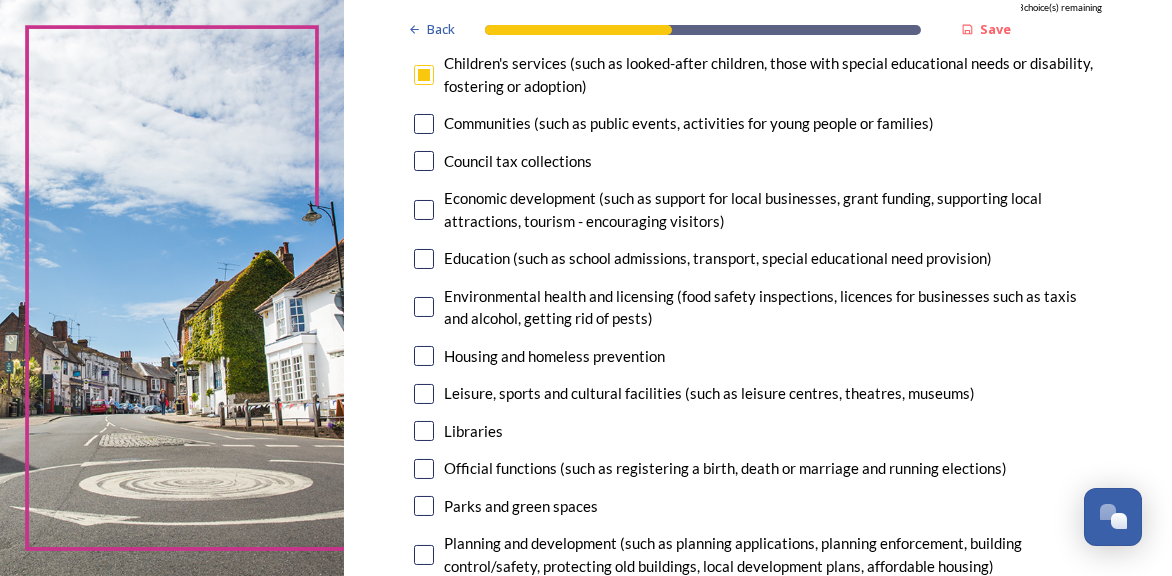 scroll, scrollTop: 300, scrollLeft: 0, axis: vertical 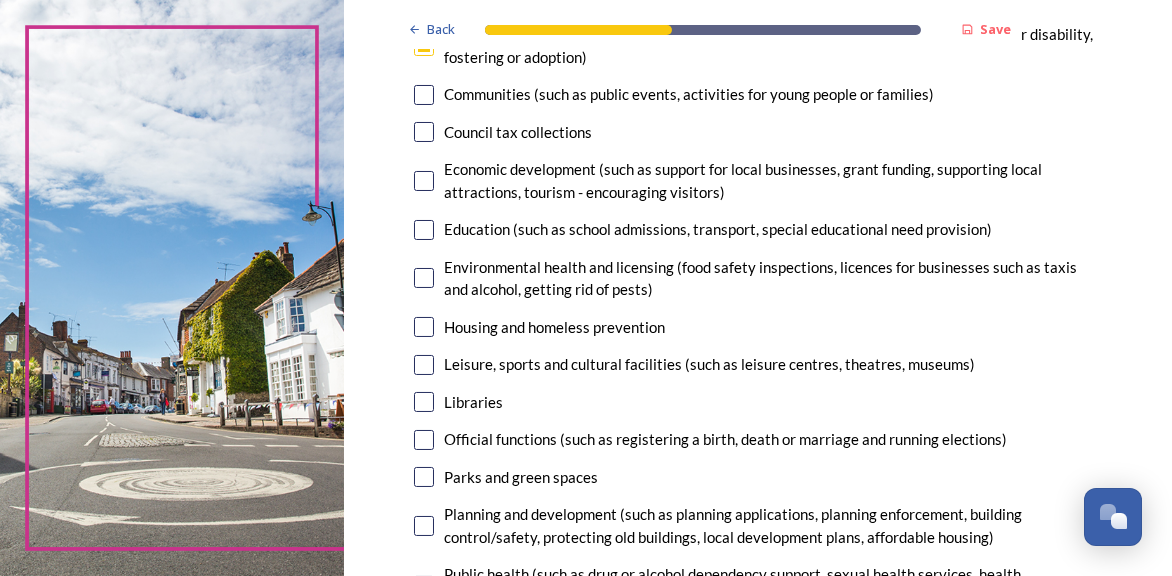 click at bounding box center (424, 181) 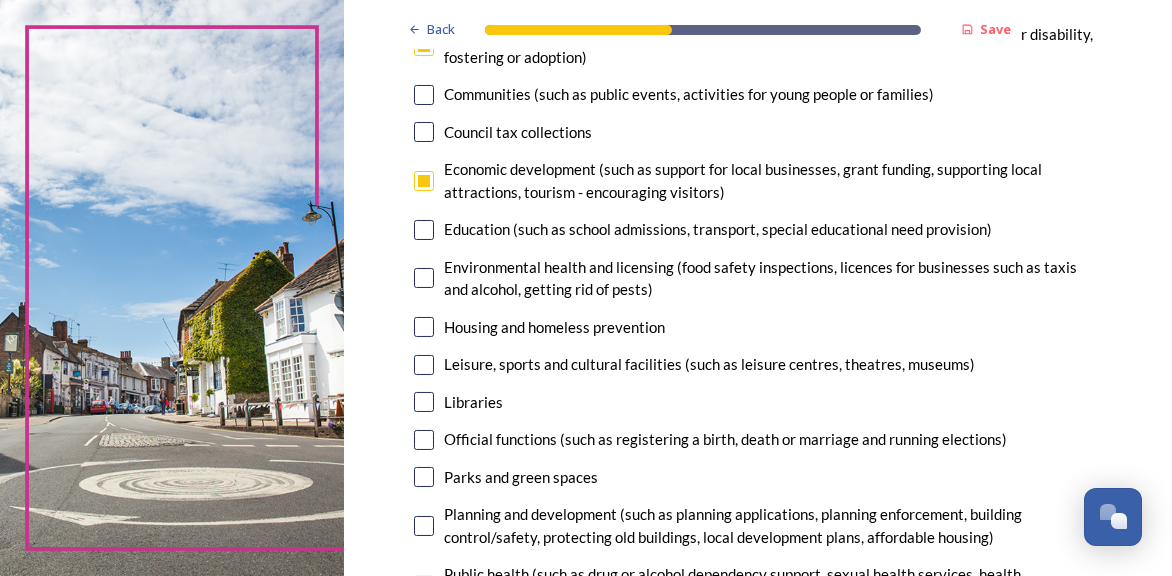 click at bounding box center [424, 230] 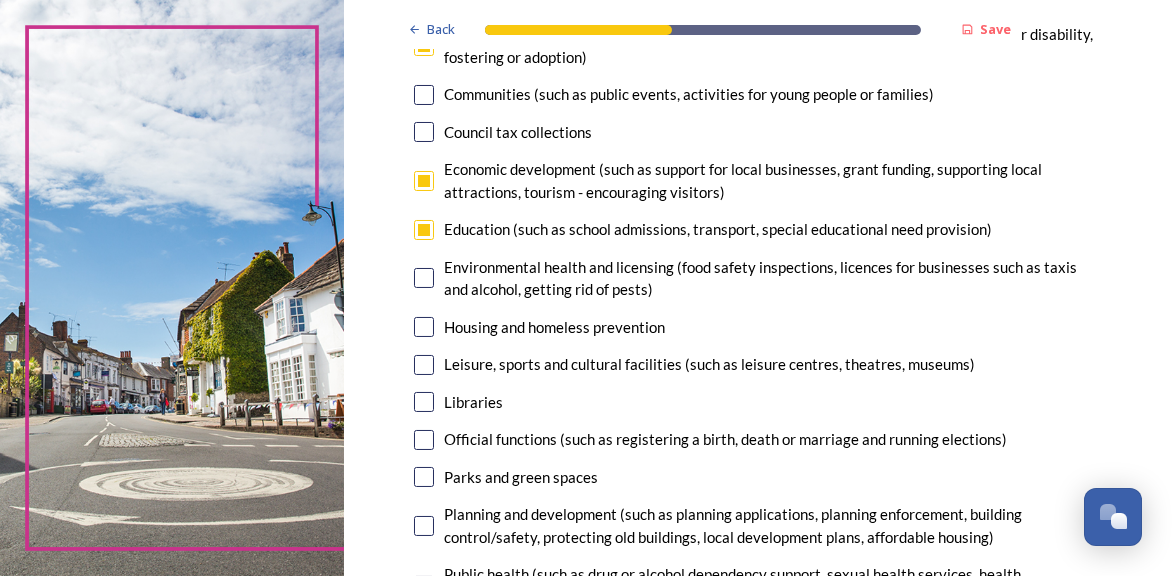 click at bounding box center [424, 327] 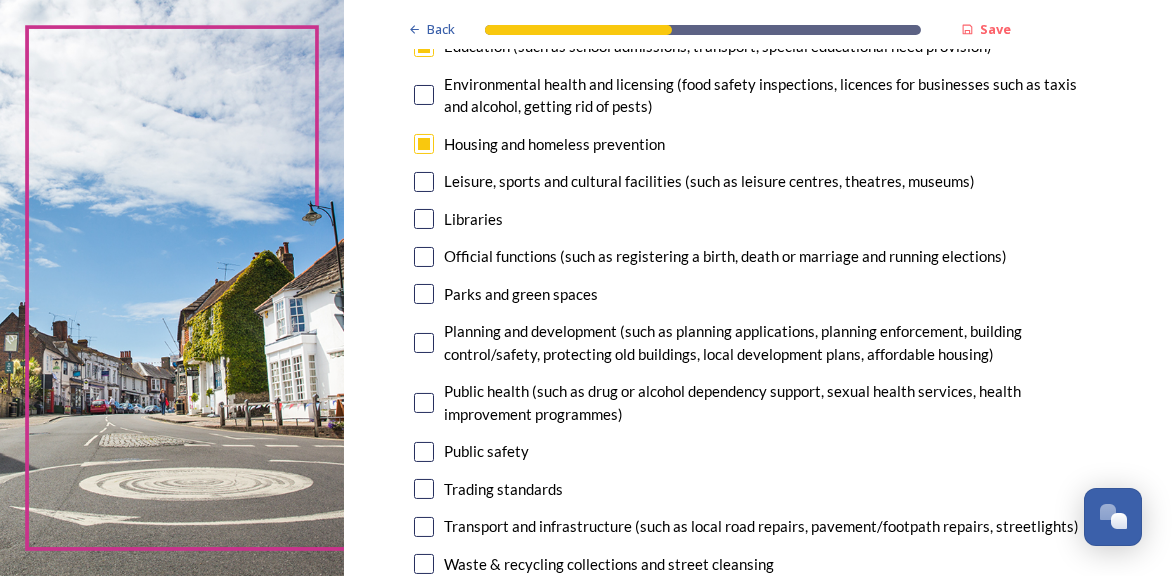scroll, scrollTop: 500, scrollLeft: 0, axis: vertical 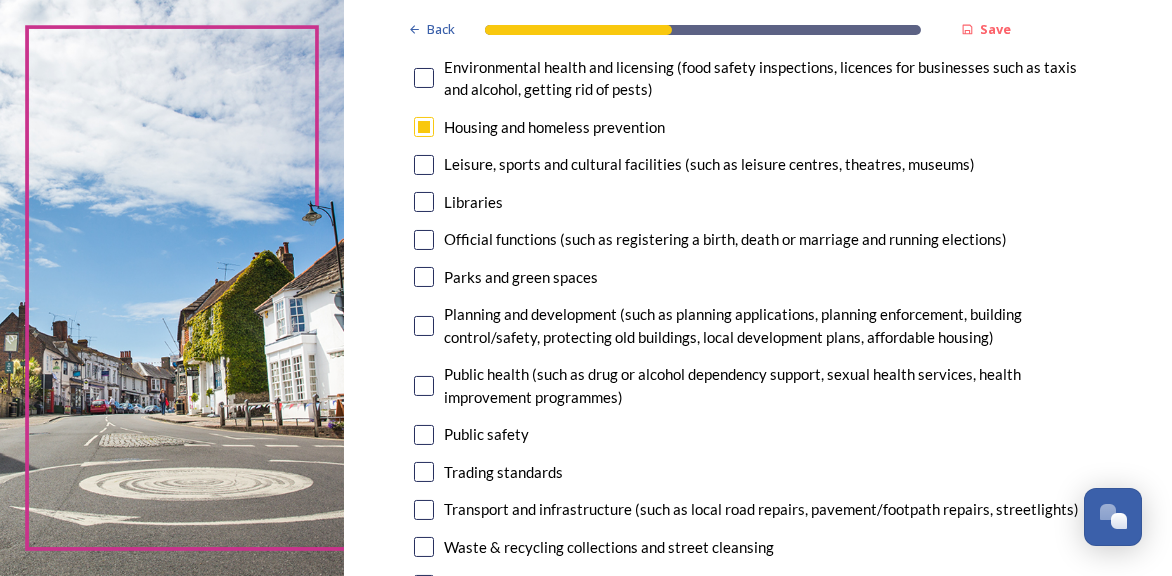 click at bounding box center [424, 202] 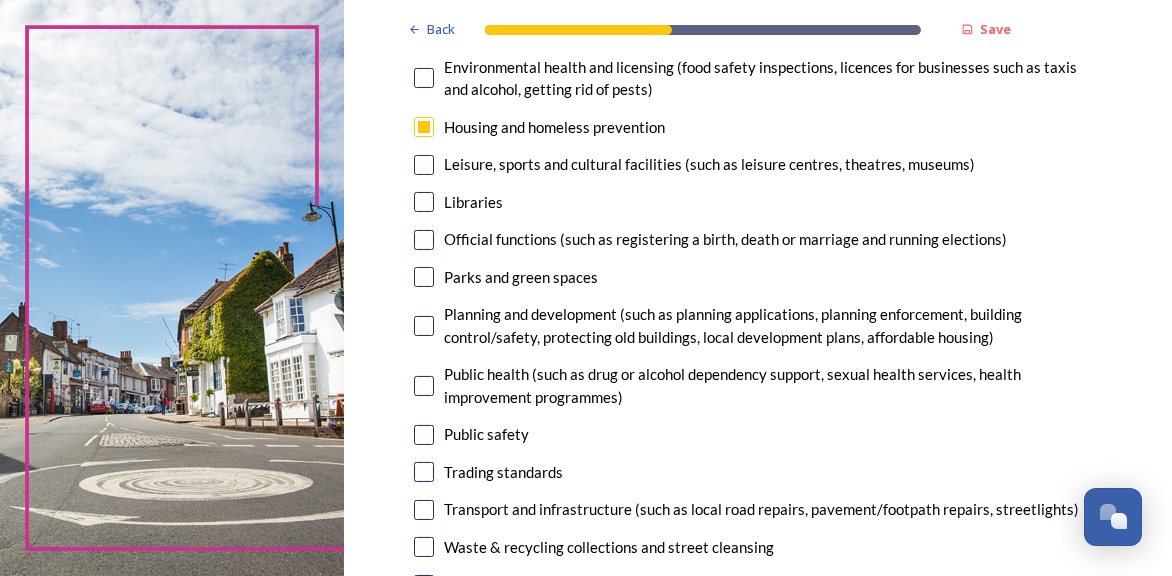 click at bounding box center (424, 277) 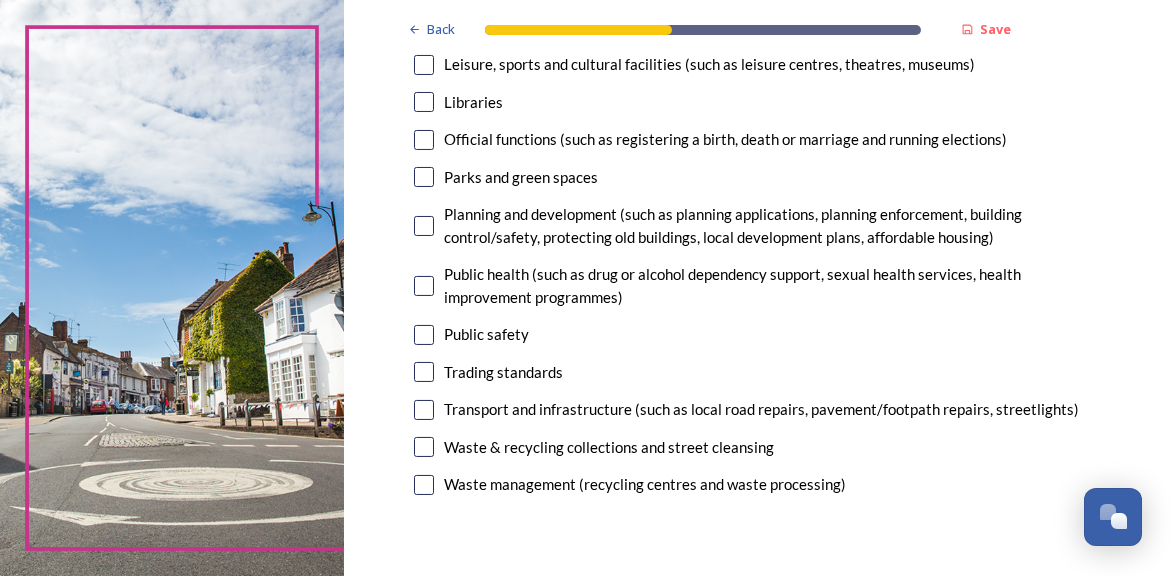 scroll, scrollTop: 700, scrollLeft: 0, axis: vertical 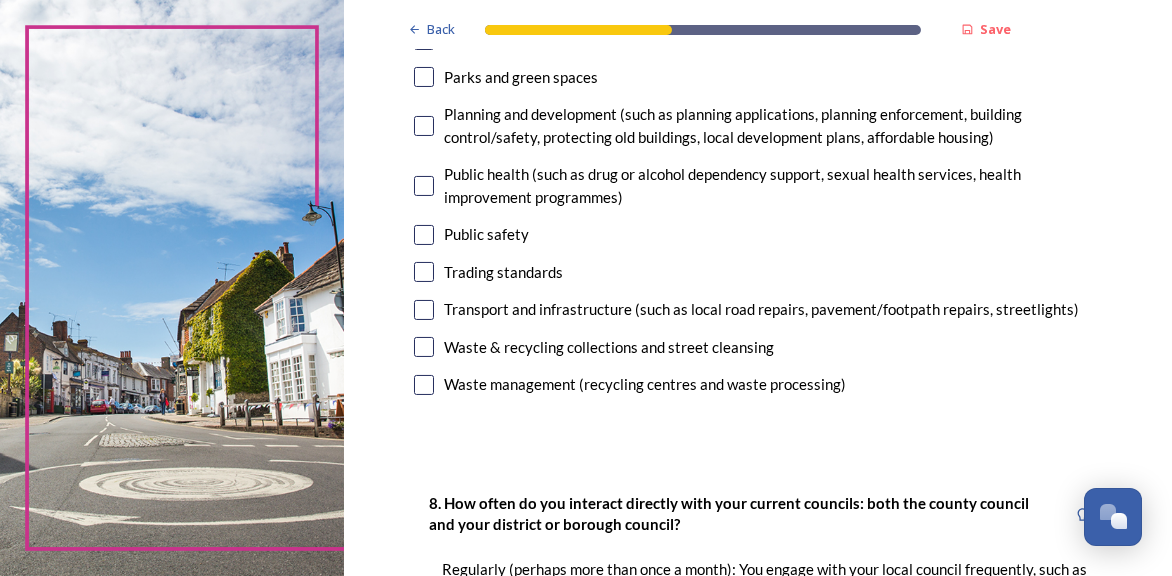 click at bounding box center [424, 235] 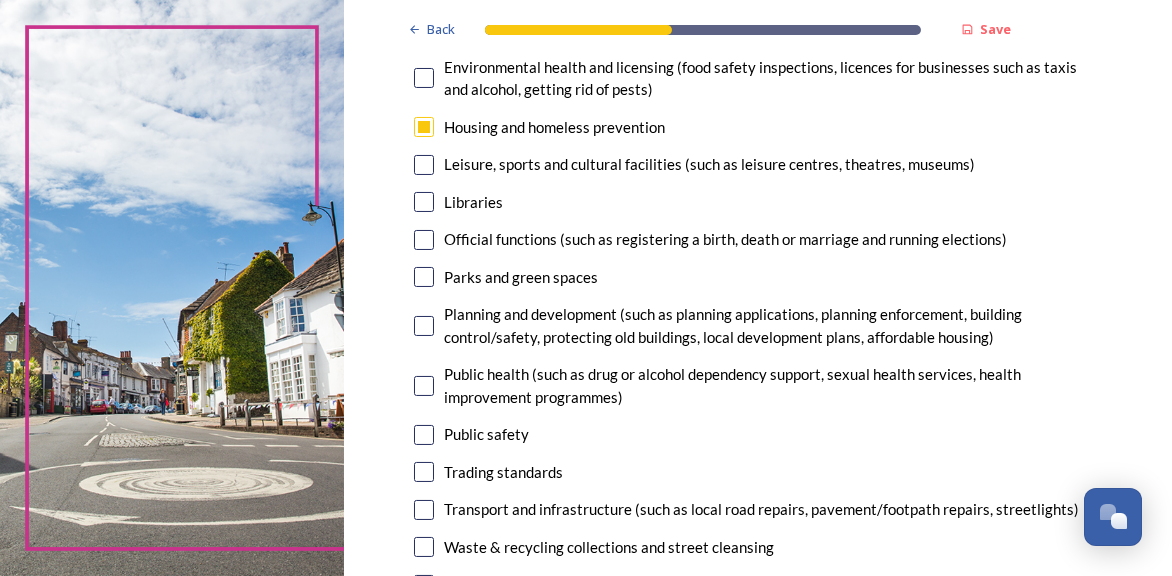 scroll, scrollTop: 600, scrollLeft: 0, axis: vertical 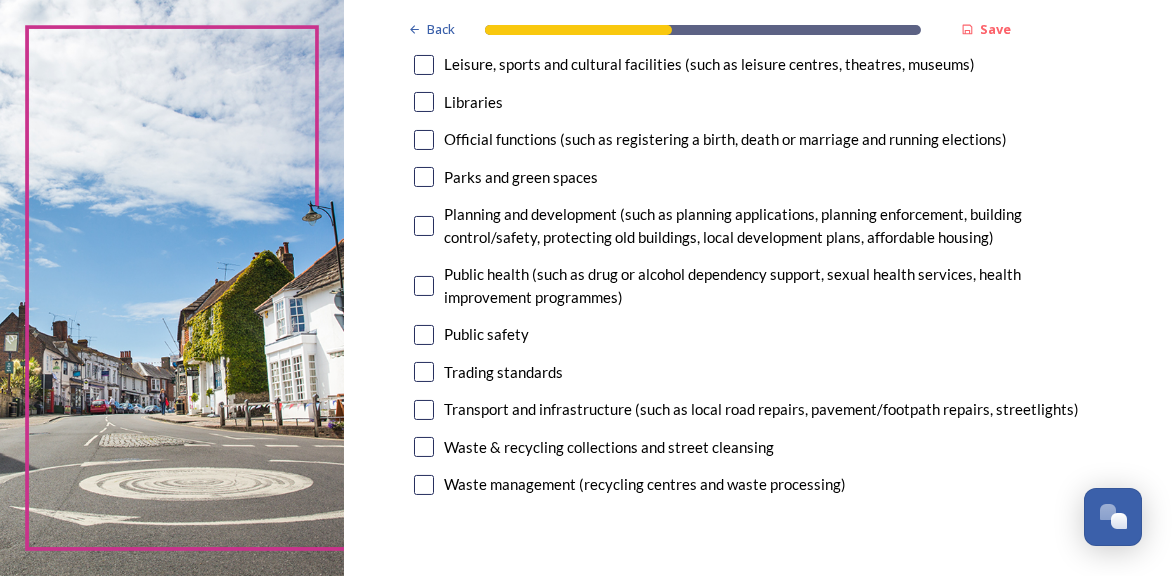 click at bounding box center (424, 335) 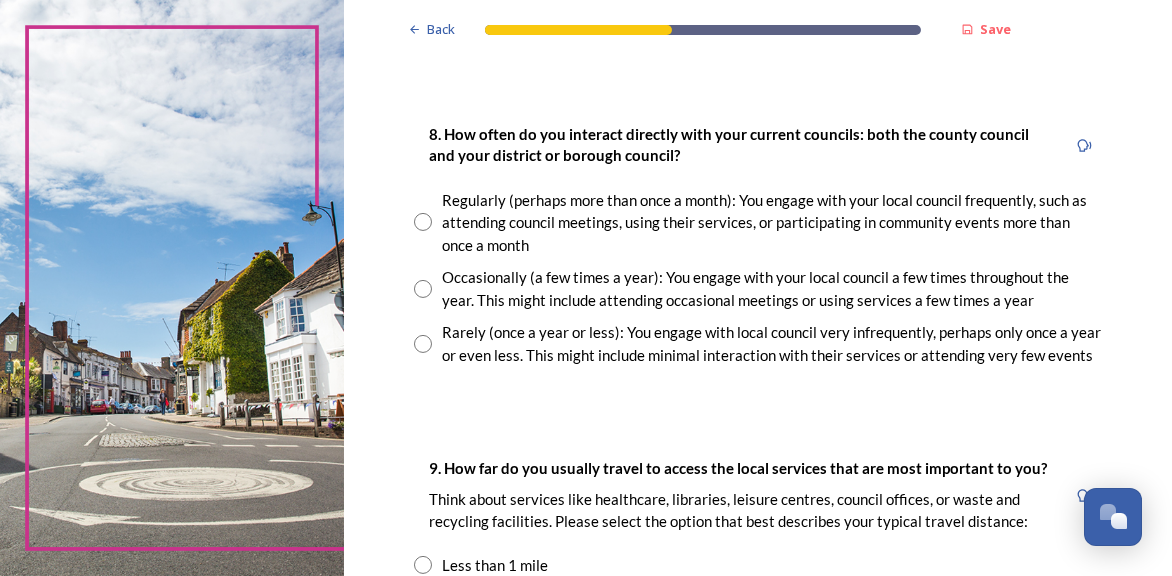 scroll, scrollTop: 1100, scrollLeft: 0, axis: vertical 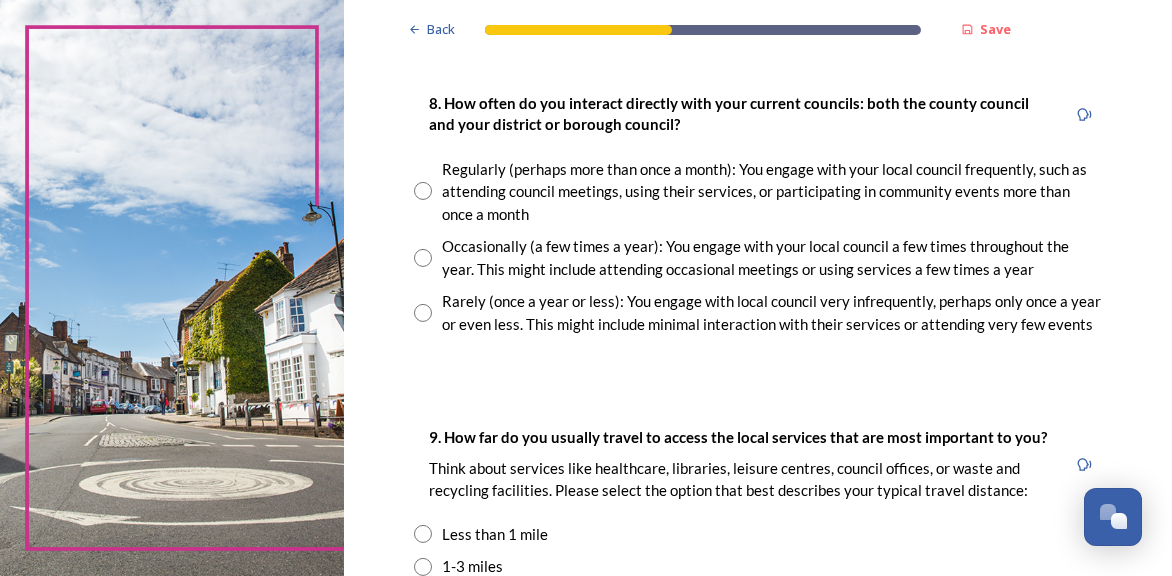 click at bounding box center (423, 258) 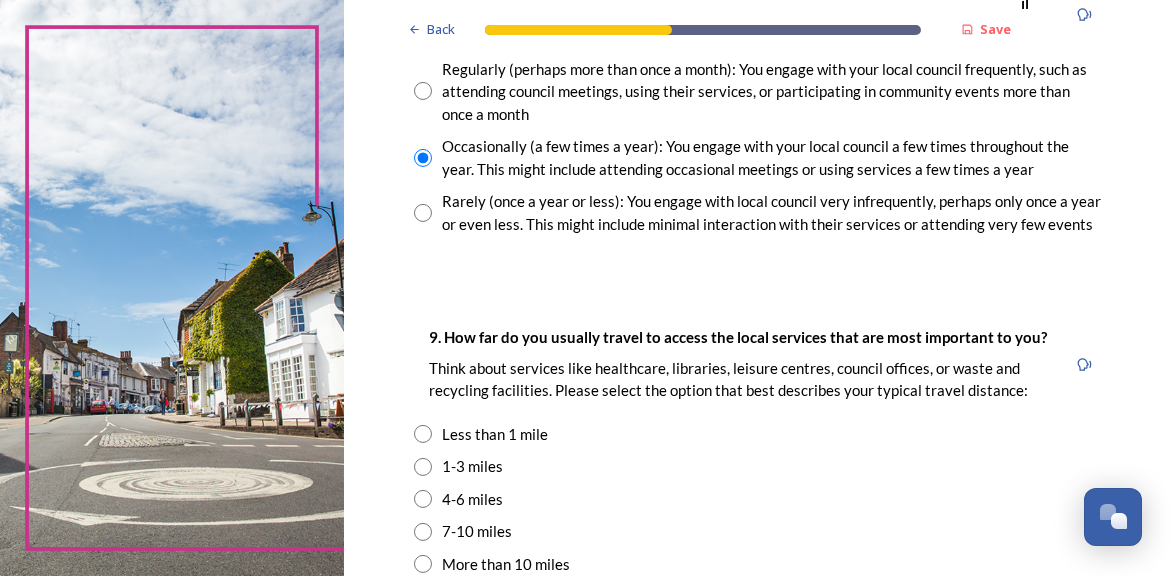 scroll, scrollTop: 1300, scrollLeft: 0, axis: vertical 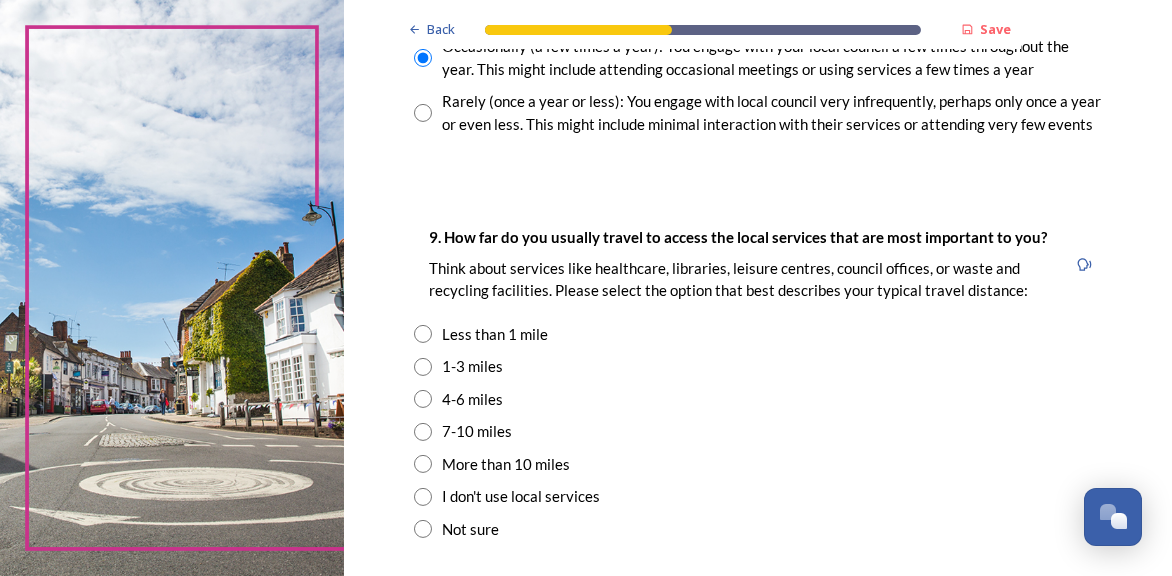 click at bounding box center [423, 367] 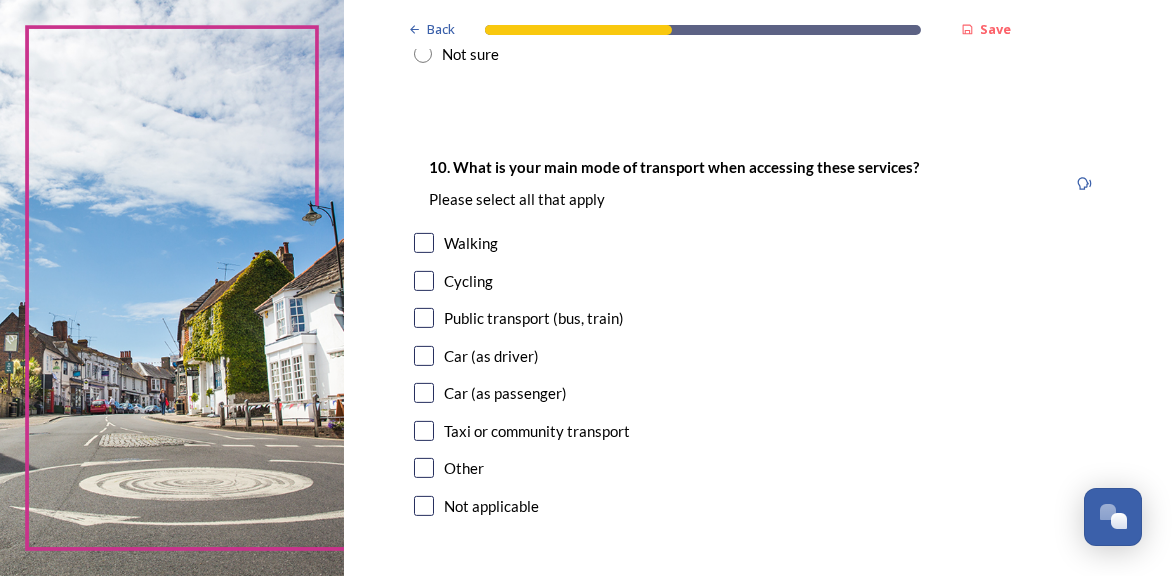 scroll, scrollTop: 1800, scrollLeft: 0, axis: vertical 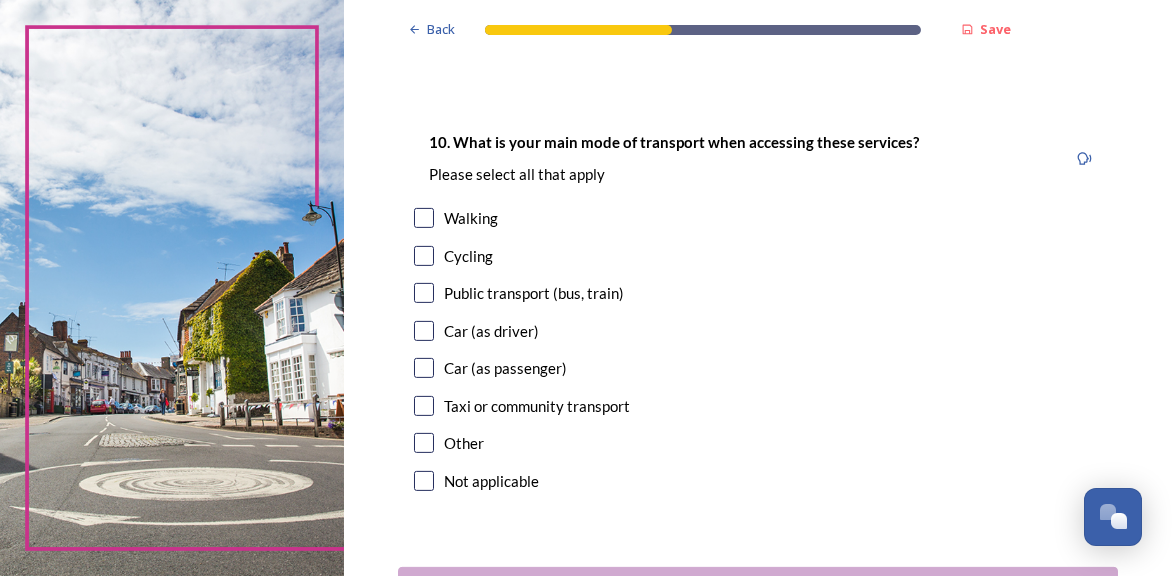 click at bounding box center [424, 331] 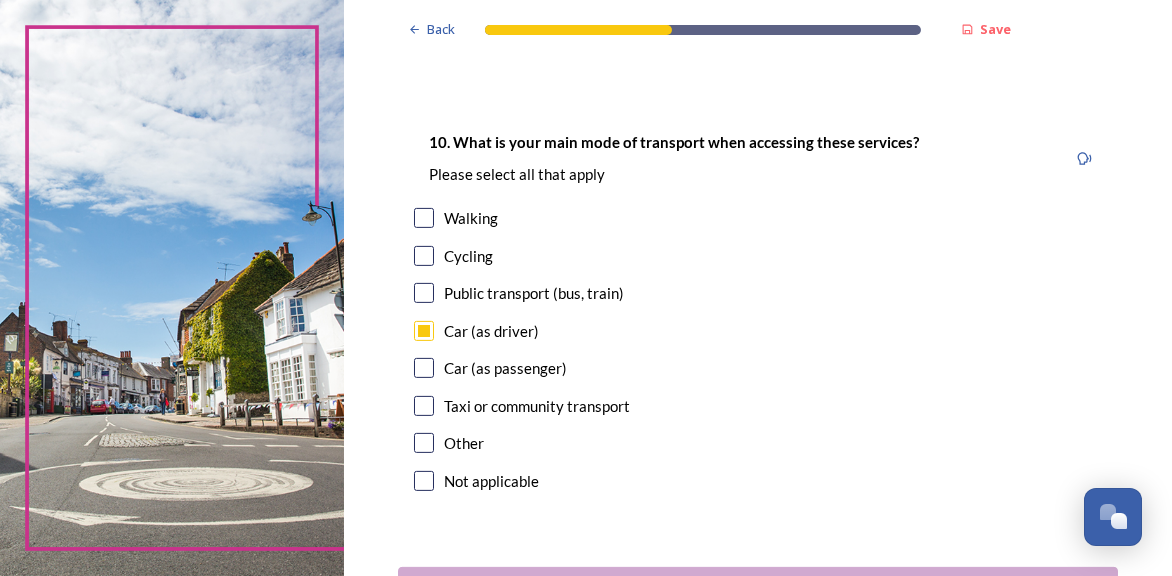 click at bounding box center (424, 406) 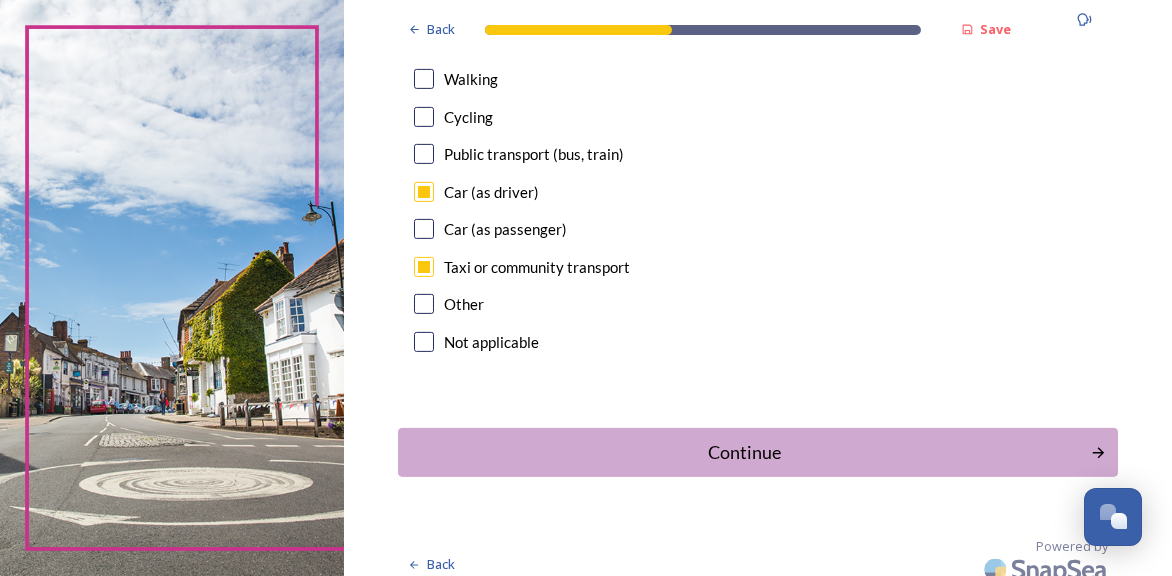 scroll, scrollTop: 1954, scrollLeft: 0, axis: vertical 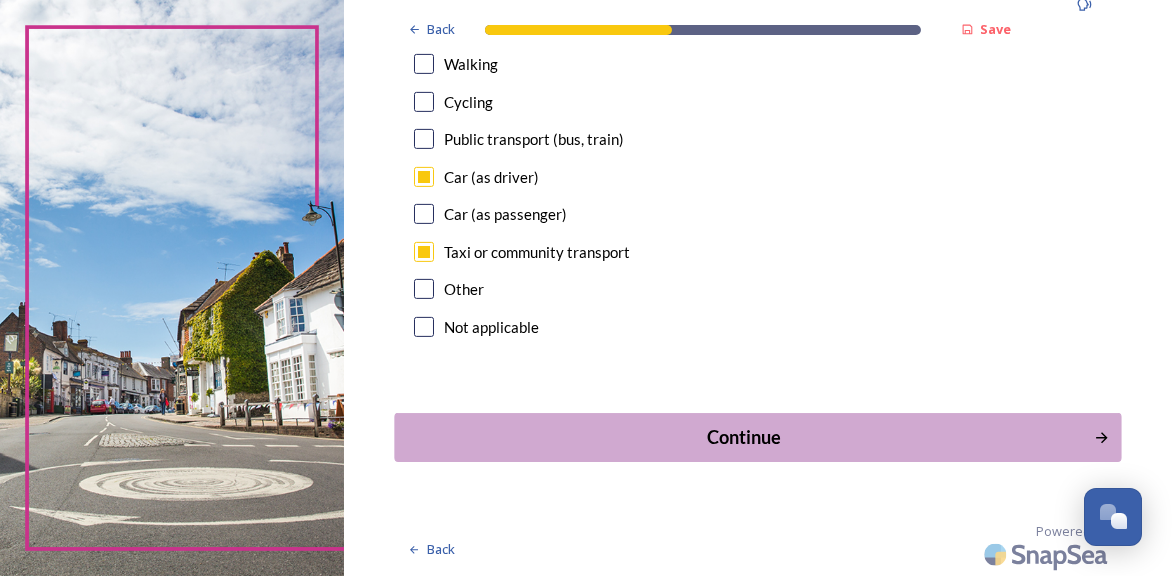 click on "Continue" at bounding box center [744, 437] 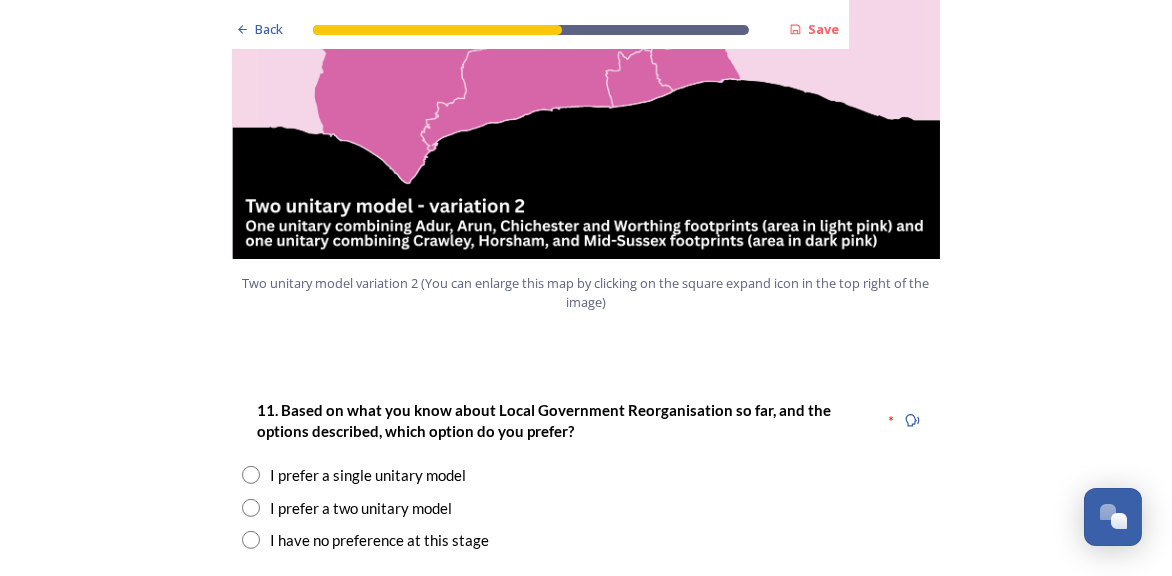 scroll, scrollTop: 2500, scrollLeft: 0, axis: vertical 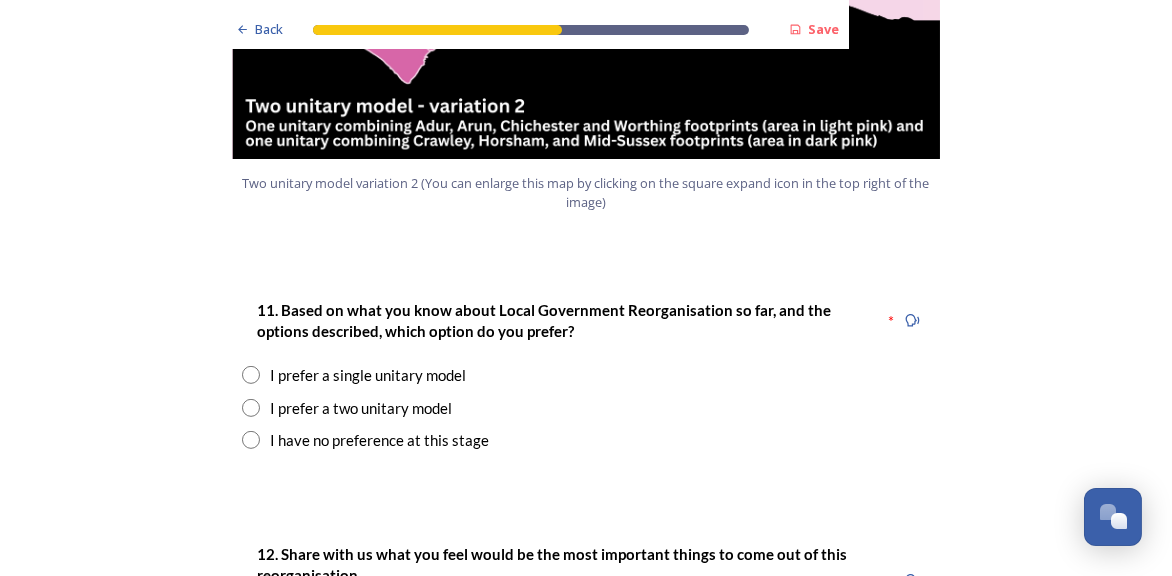 click at bounding box center [251, 375] 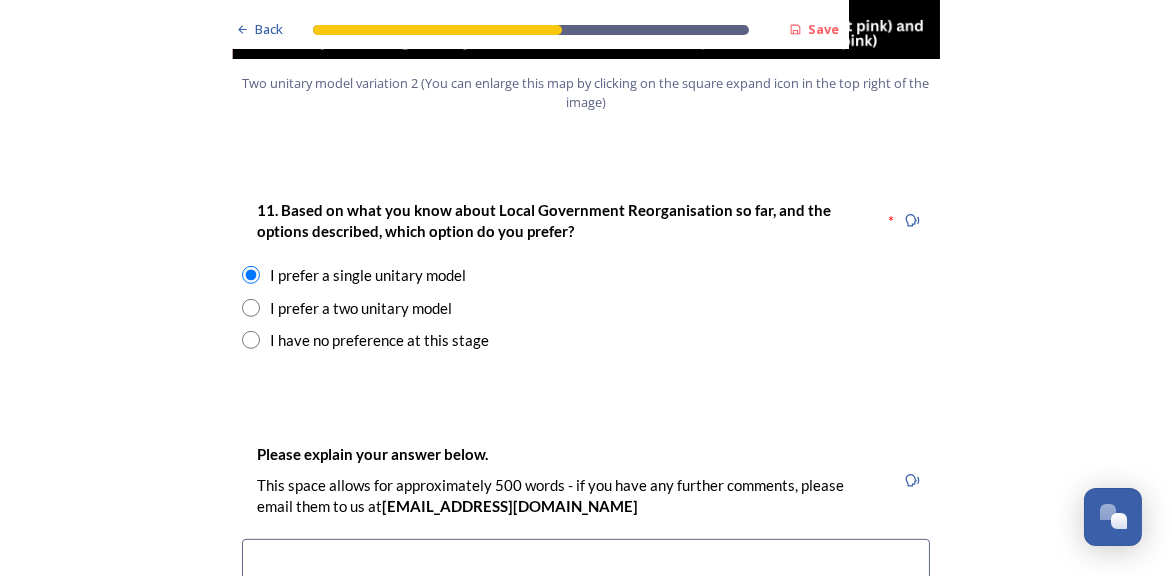 scroll, scrollTop: 2700, scrollLeft: 0, axis: vertical 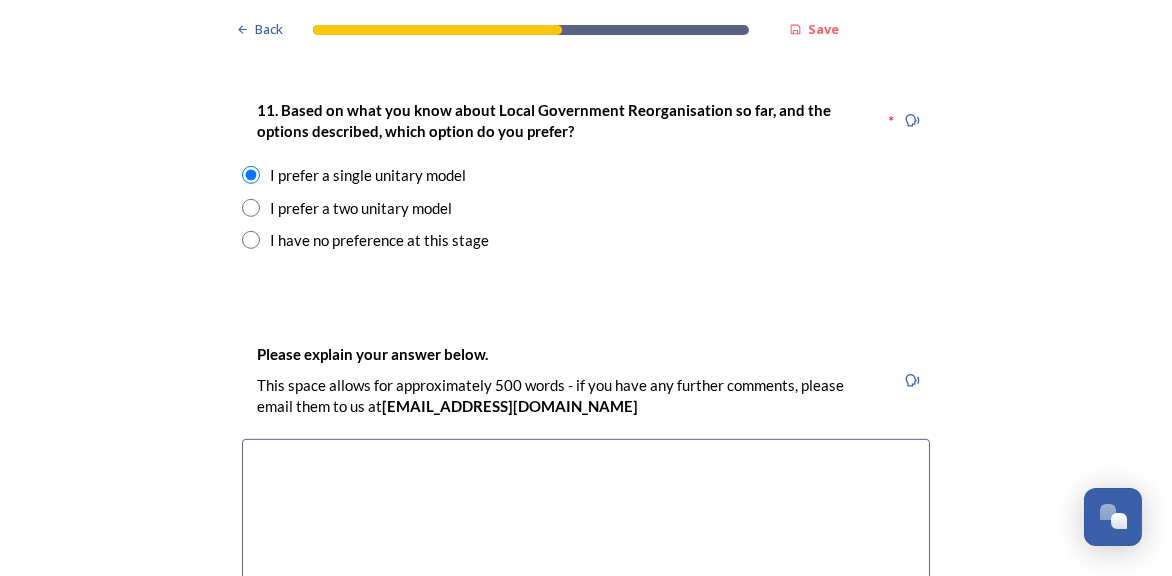 click at bounding box center [586, 551] 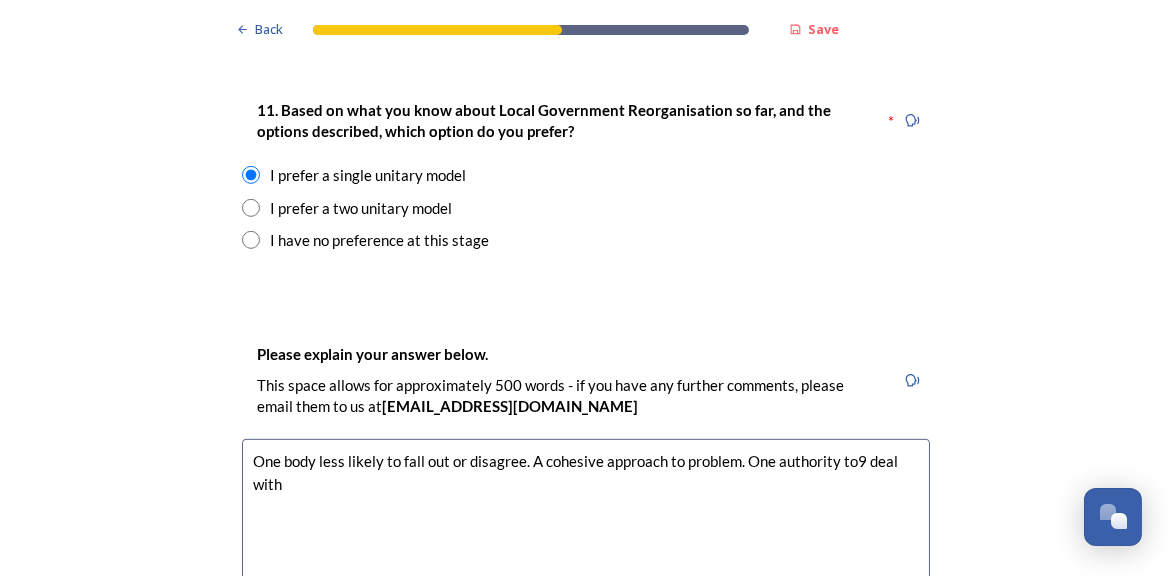 click on "One body less likely to fall out or disagree. A cohesive approach to problem. One authority to9 deal with" at bounding box center [586, 551] 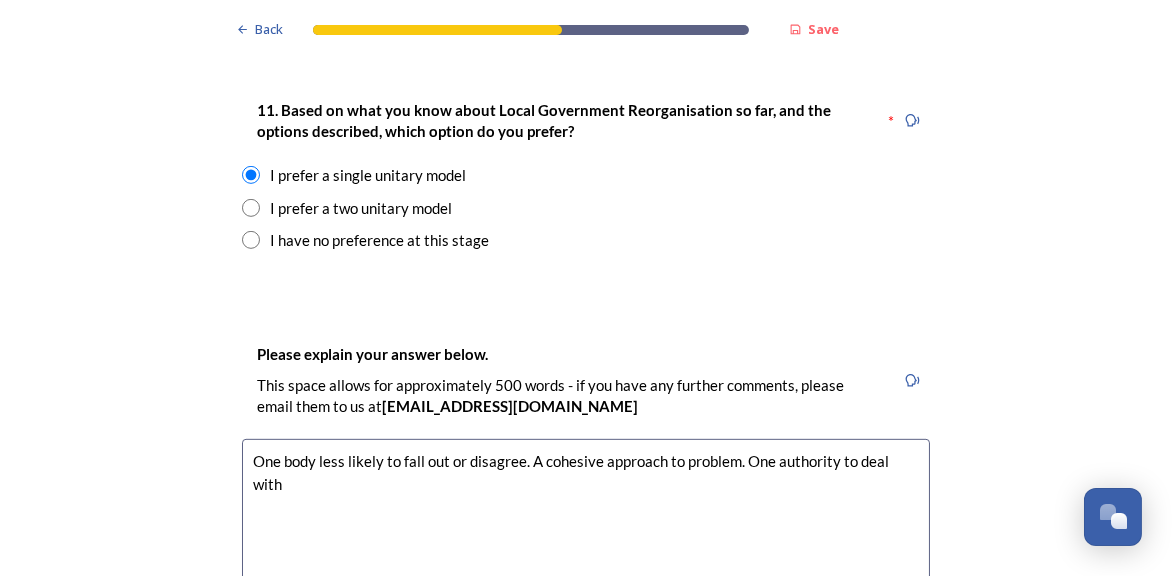 click on "One body less likely to fall out or disagree. A cohesive approach to problem. One authority to deal with" at bounding box center (586, 551) 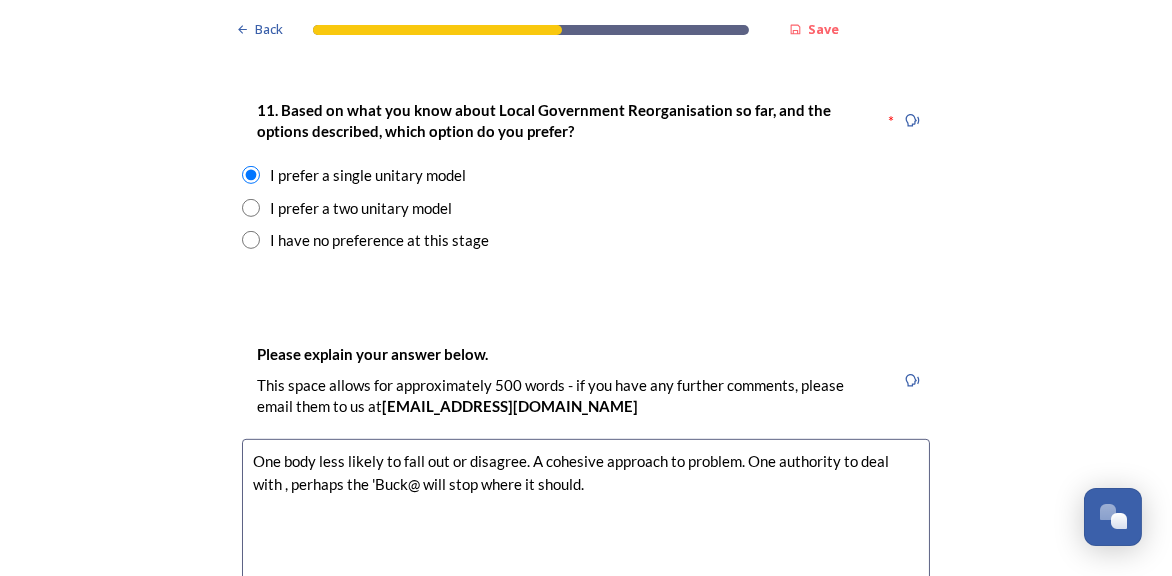 click on "One body less likely to fall out or disagree. A cohesive approach to problem. One authority to deal with , perhaps the 'Buck@ will stop where it should." at bounding box center (586, 551) 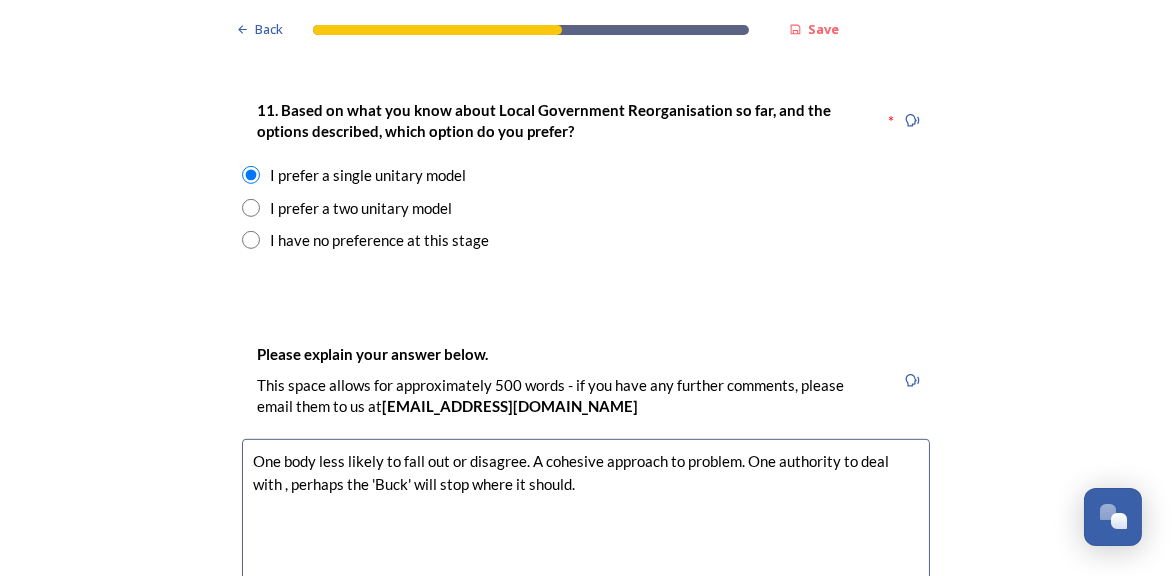 click on "One body less likely to fall out or disagree. A cohesive approach to problem. One authority to deal with , perhaps the 'Buck' will stop where it should." at bounding box center (586, 551) 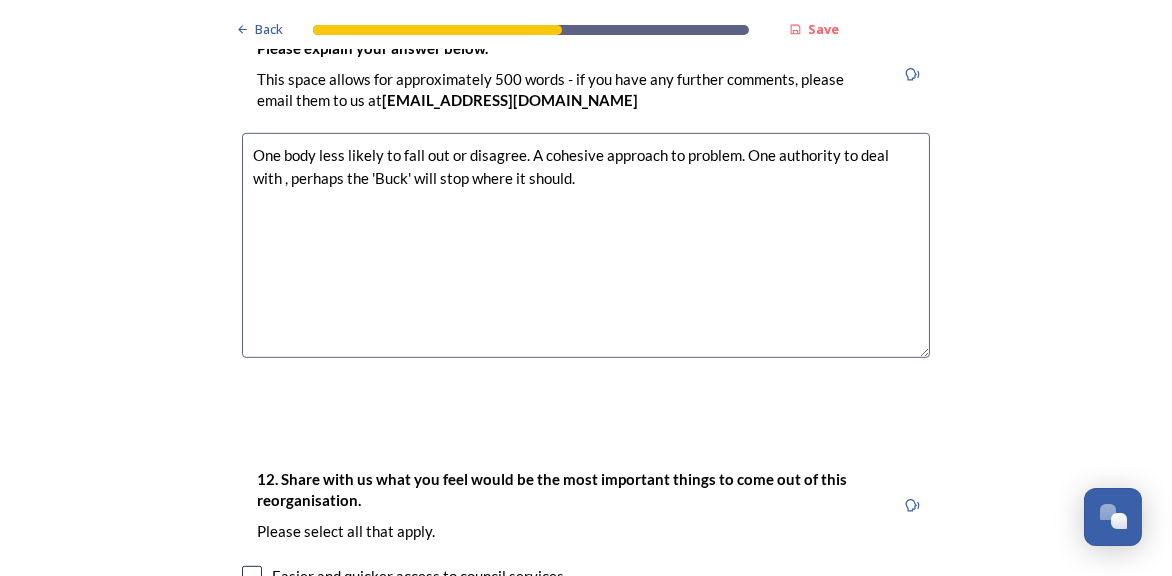 scroll, scrollTop: 3200, scrollLeft: 0, axis: vertical 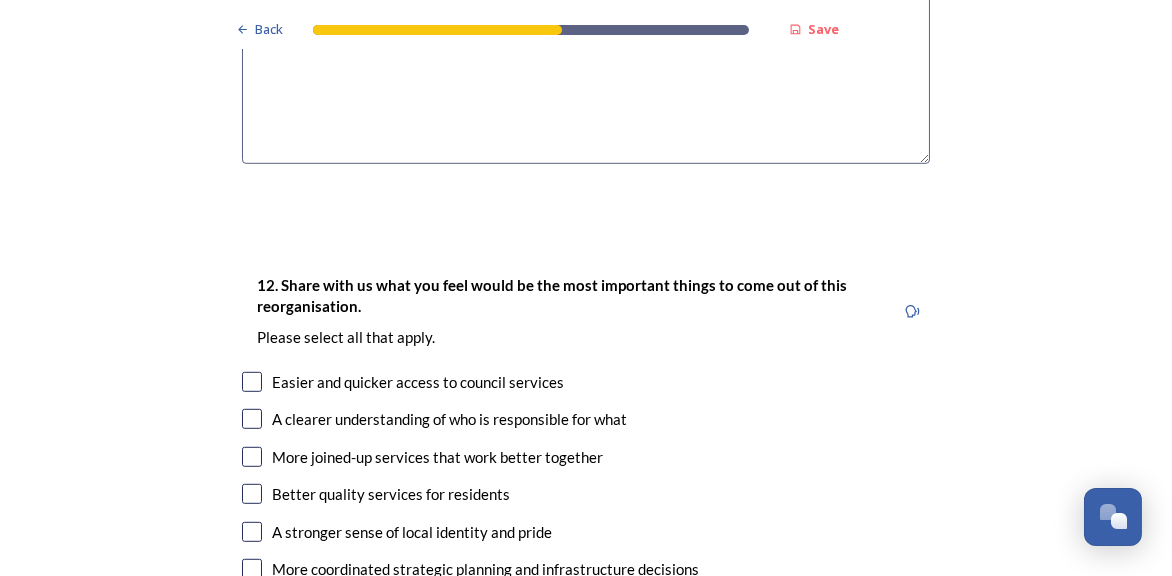 type on "One body less likely to fall out or disagree. A cohesive approach to problem. One authority to deal with , perhaps the 'Buck' will stop where it should." 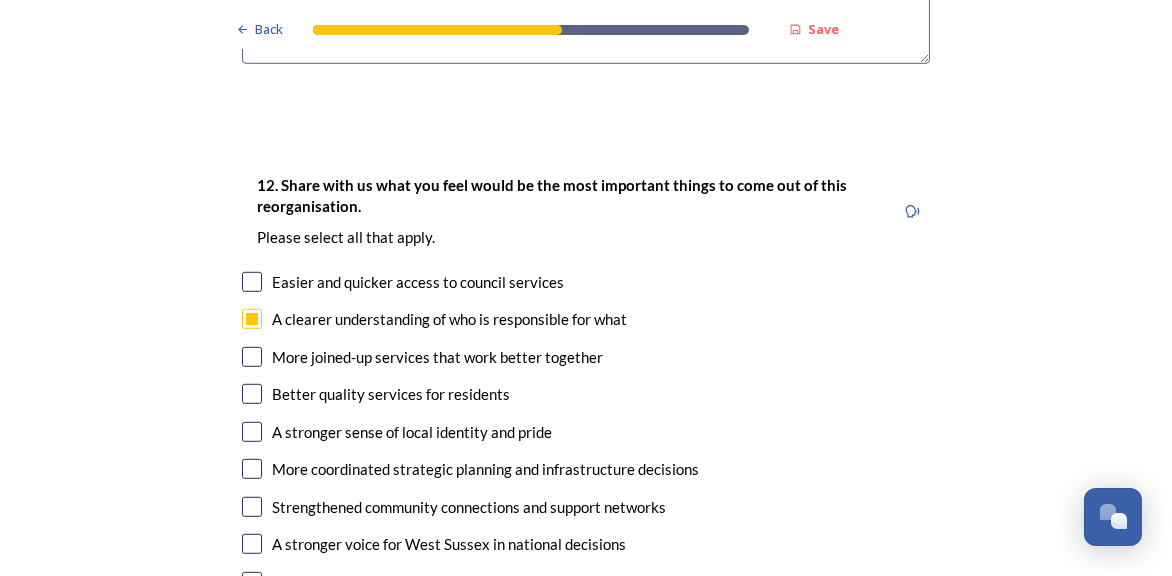 scroll, scrollTop: 3400, scrollLeft: 0, axis: vertical 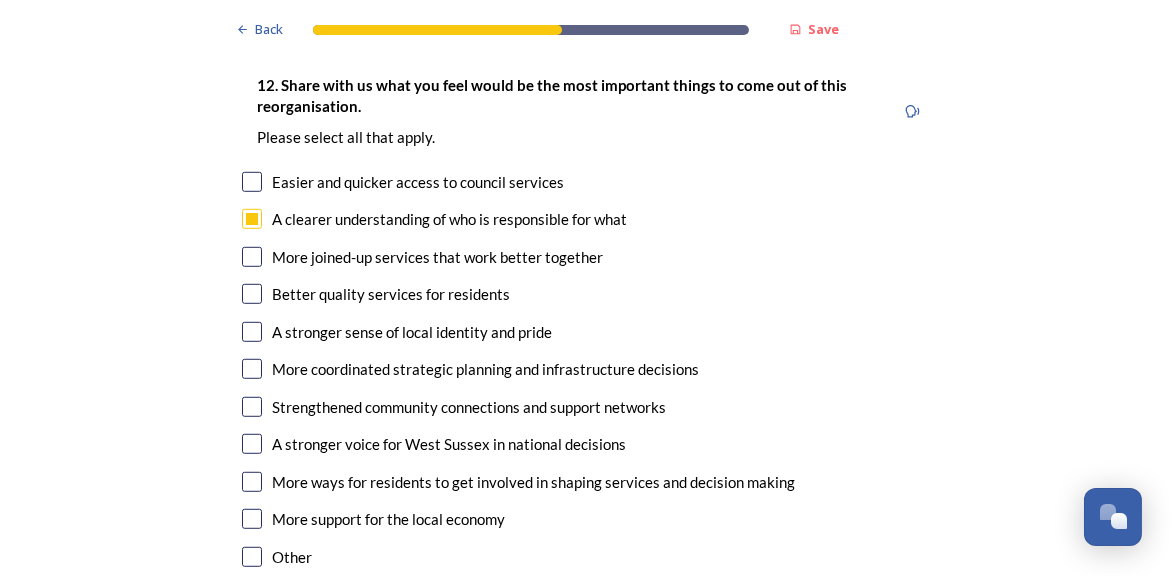 click at bounding box center [252, 257] 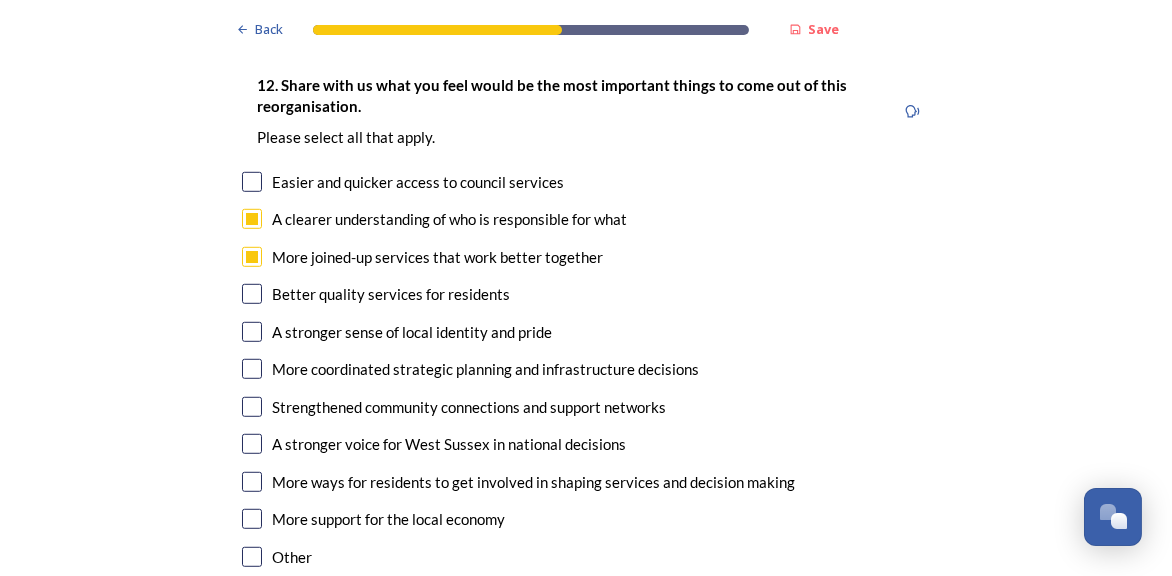 click at bounding box center [252, 369] 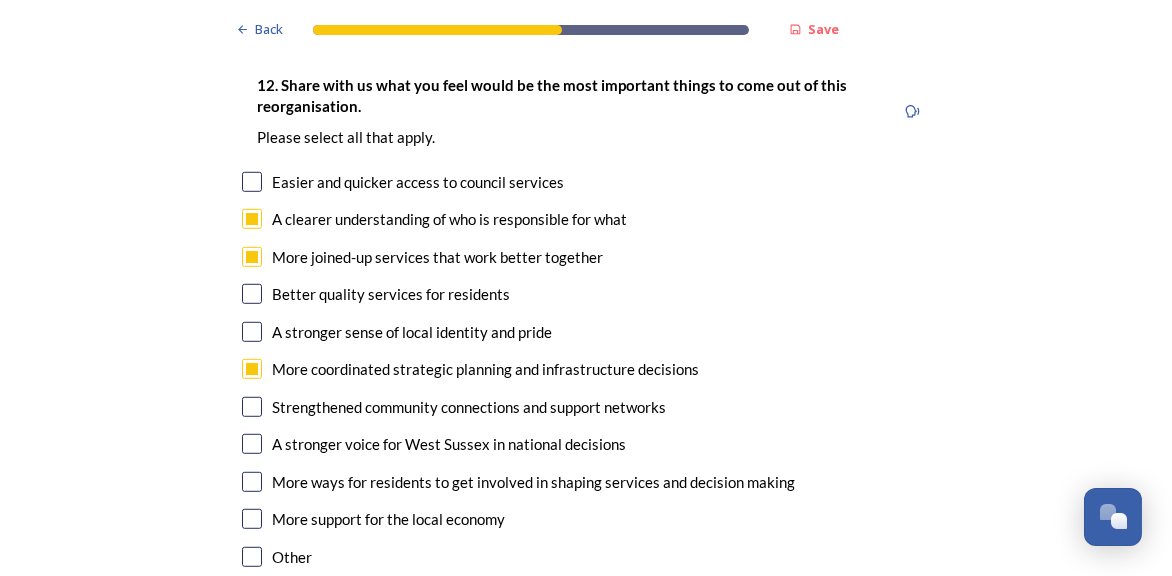click at bounding box center [252, 444] 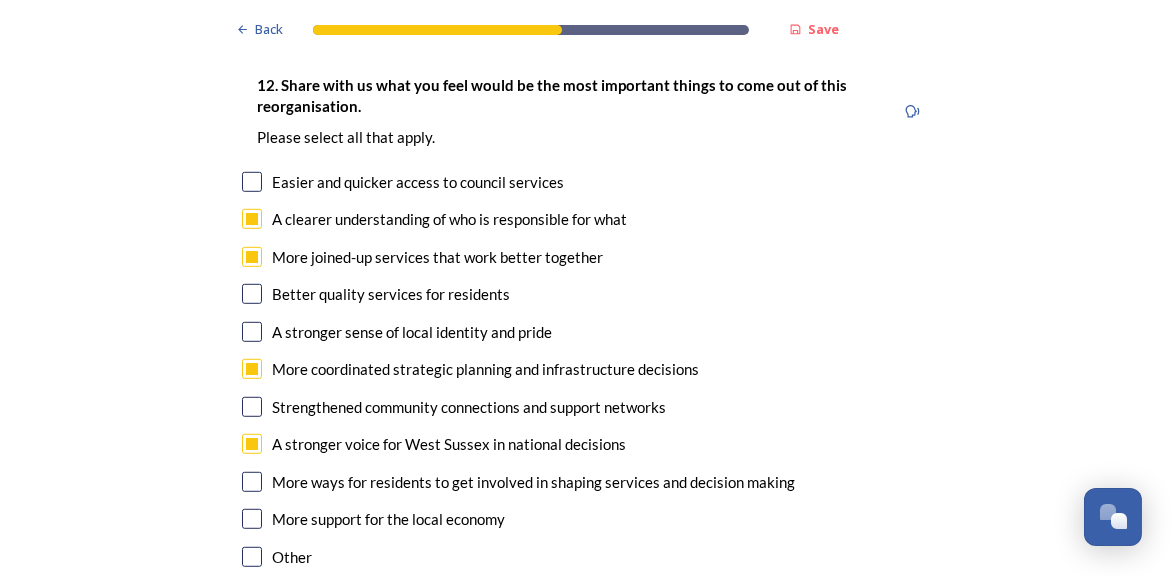 click at bounding box center [252, 182] 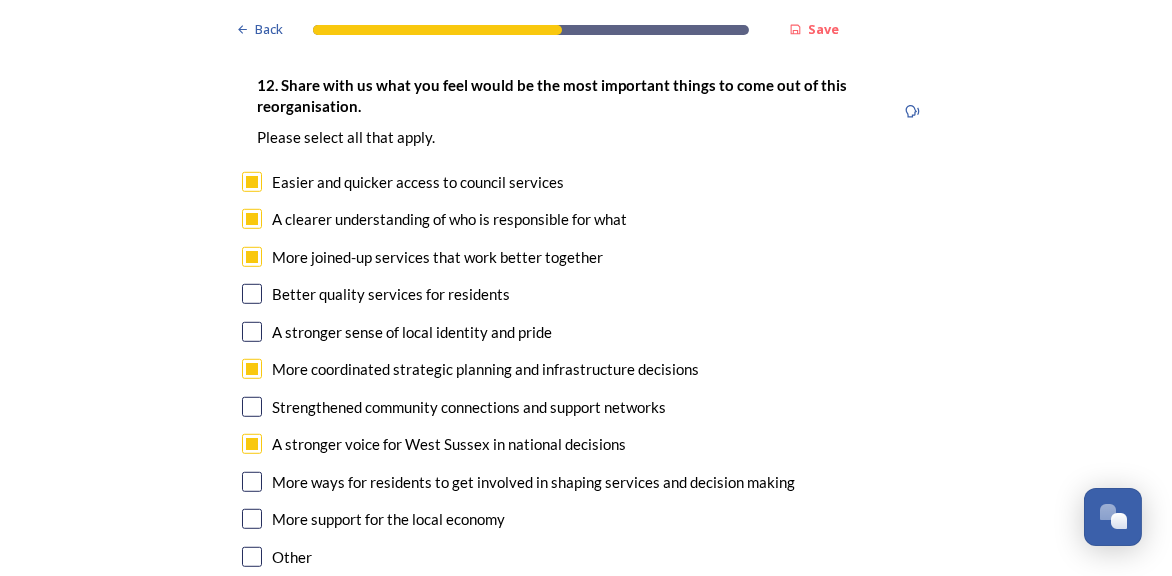 click at bounding box center (252, 294) 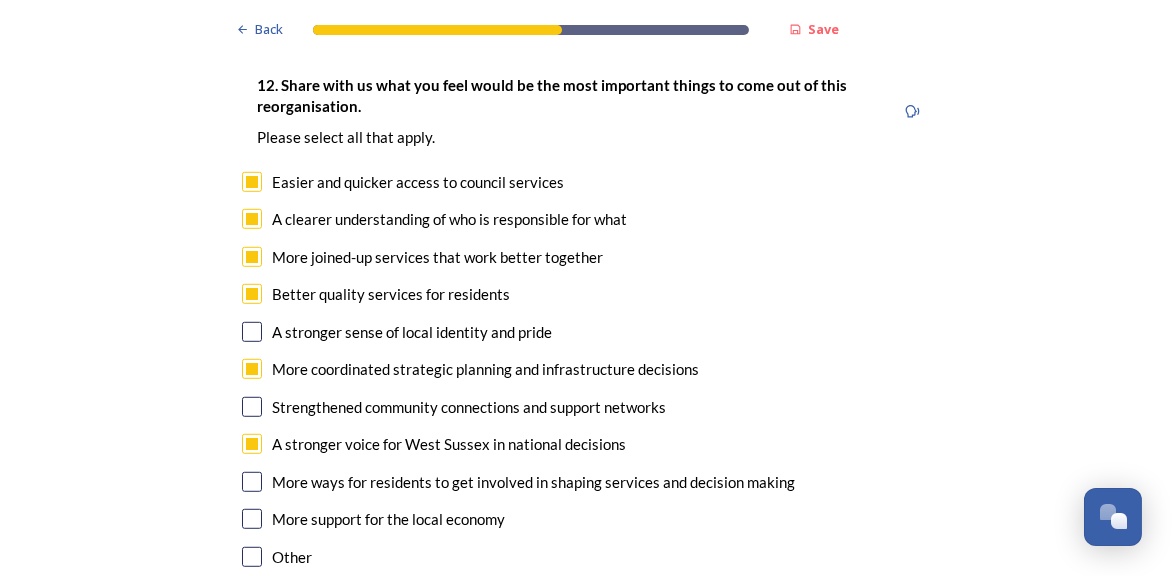 drag, startPoint x: 247, startPoint y: 272, endPoint x: 237, endPoint y: 300, distance: 29.732138 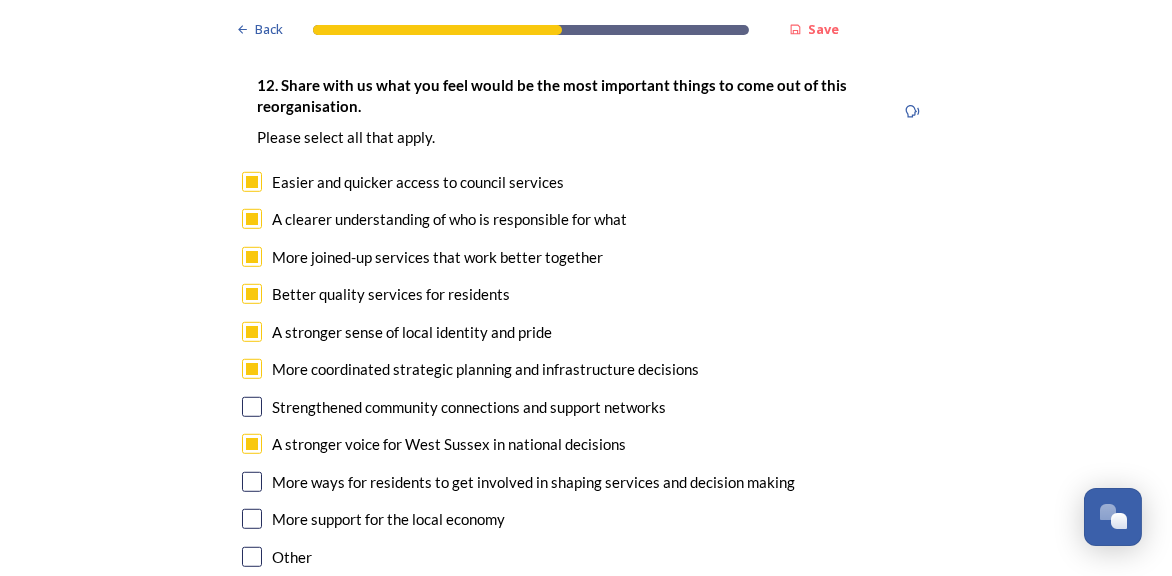 drag, startPoint x: 244, startPoint y: 352, endPoint x: 241, endPoint y: 374, distance: 22.203604 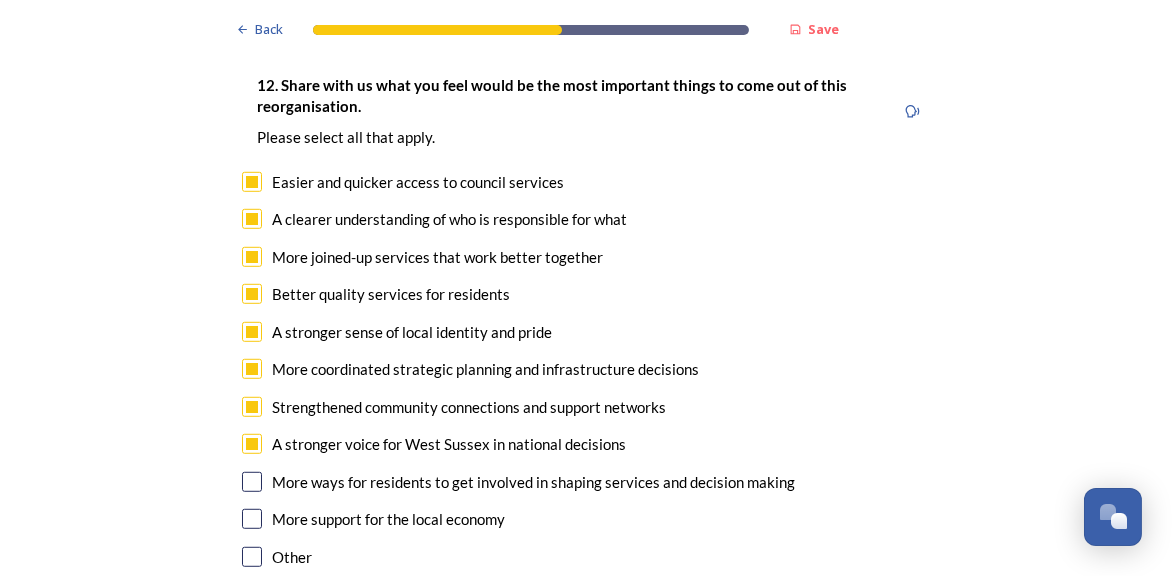 click at bounding box center (252, 482) 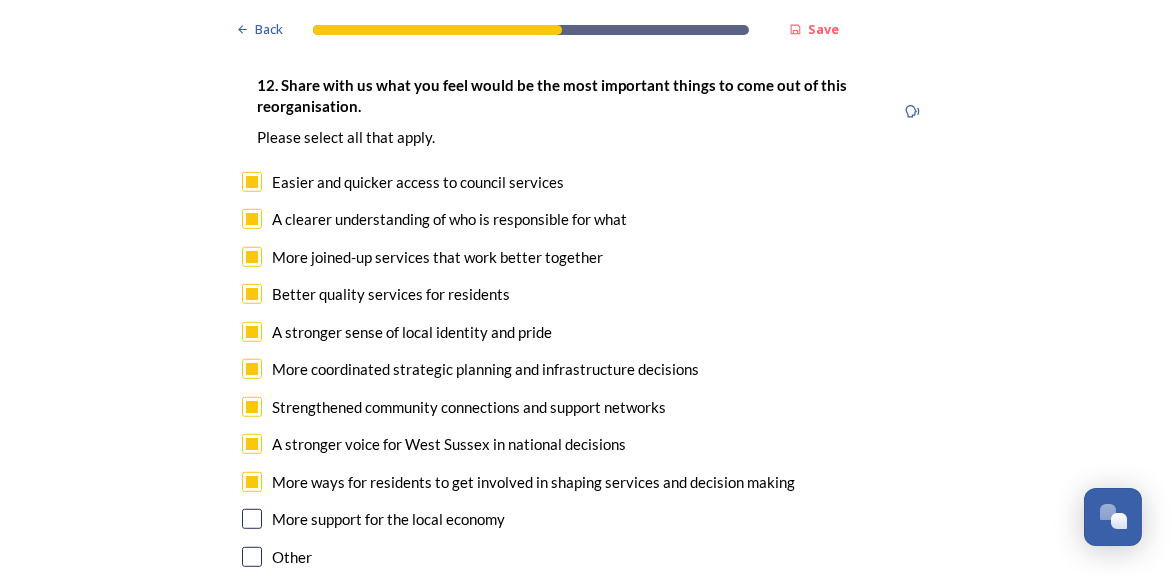 click at bounding box center [252, 519] 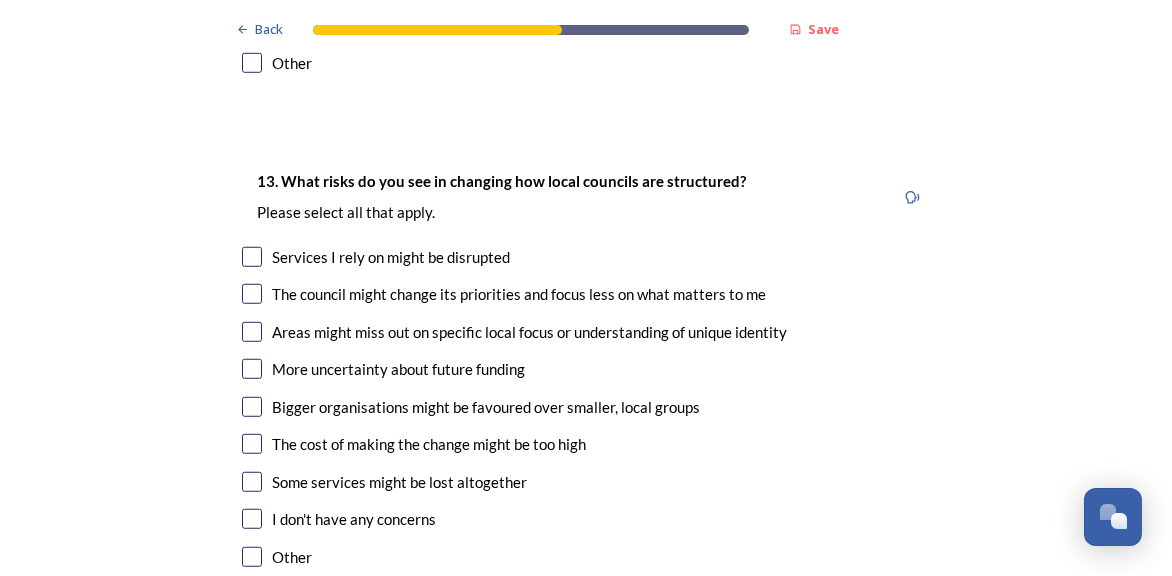 scroll, scrollTop: 3900, scrollLeft: 0, axis: vertical 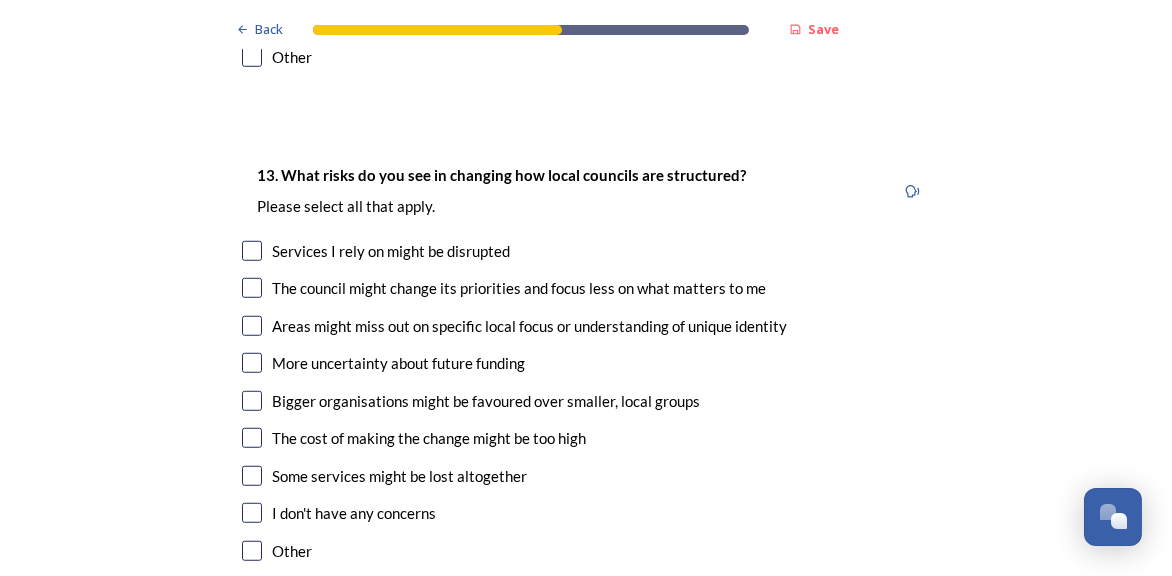 click at bounding box center [252, 251] 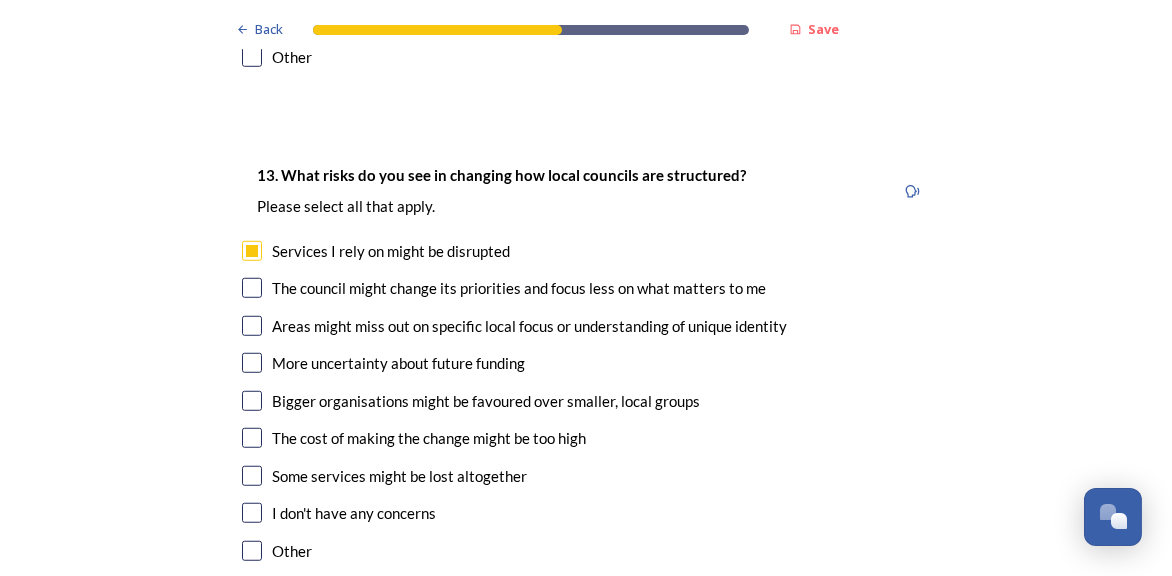click at bounding box center (252, 401) 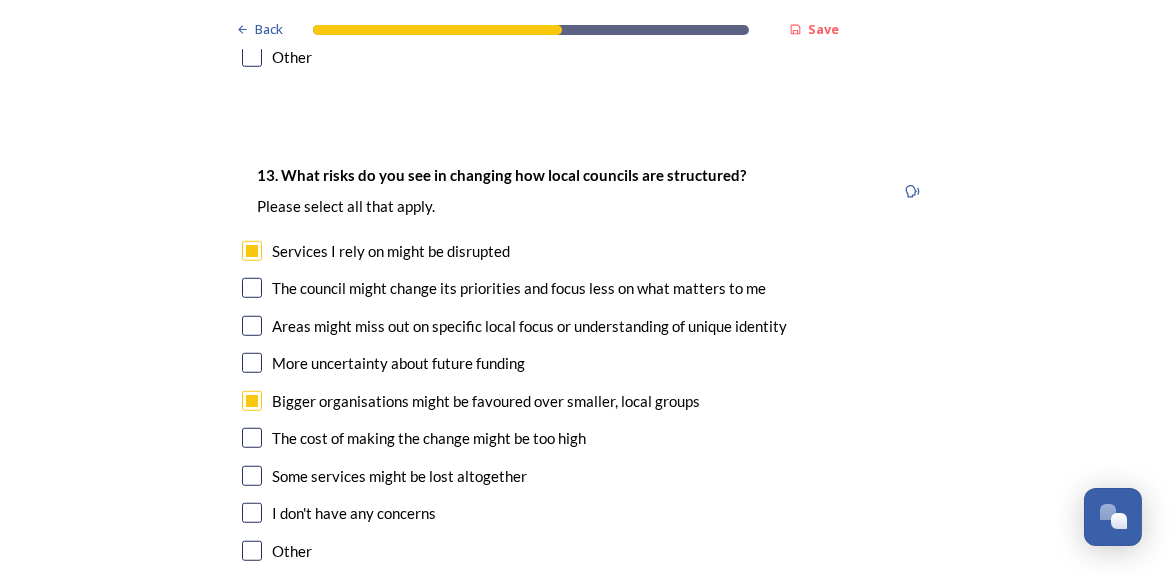 click at bounding box center [252, 438] 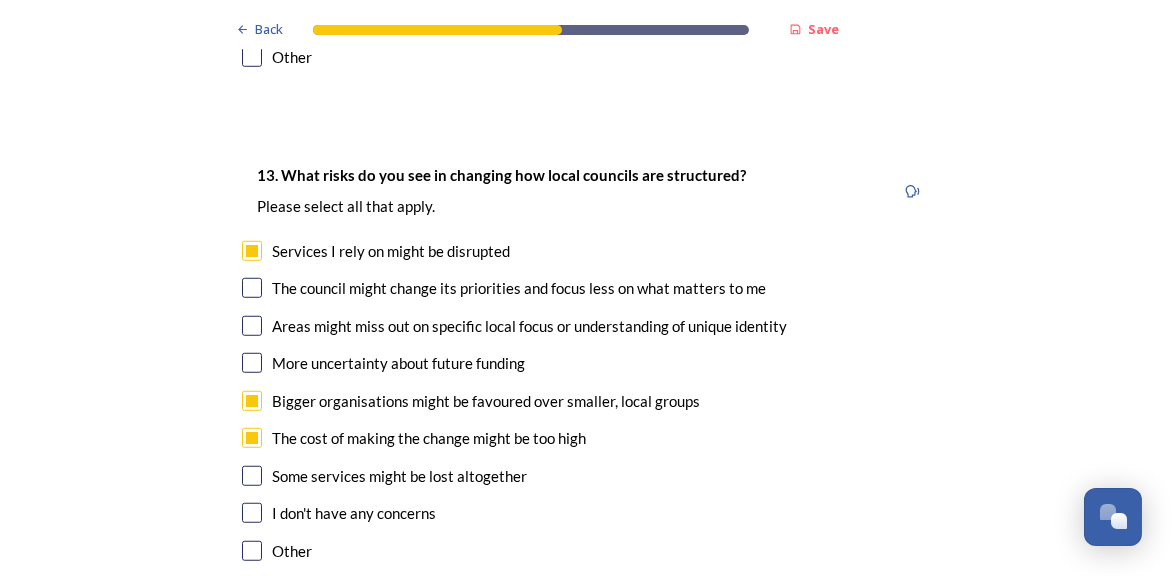 click at bounding box center [252, 288] 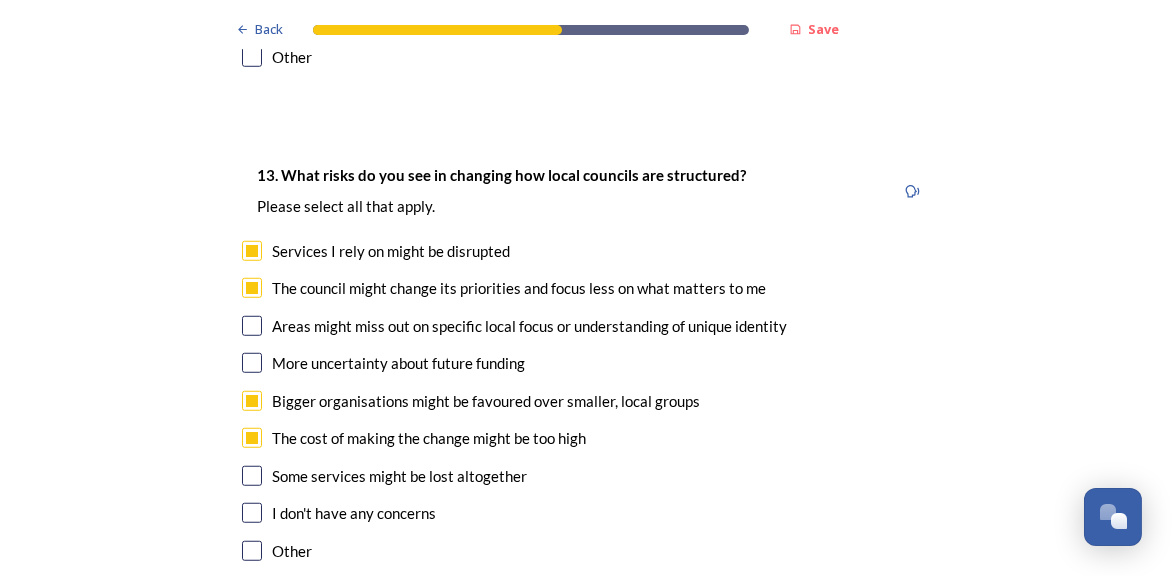 click at bounding box center [252, 326] 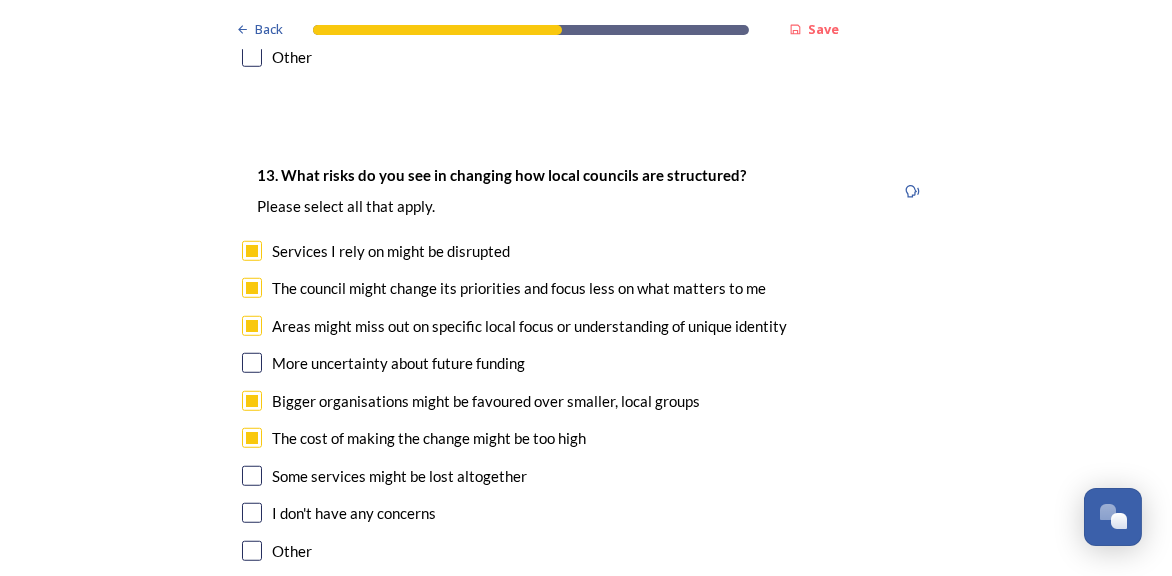 drag, startPoint x: 243, startPoint y: 415, endPoint x: 291, endPoint y: 453, distance: 61.220913 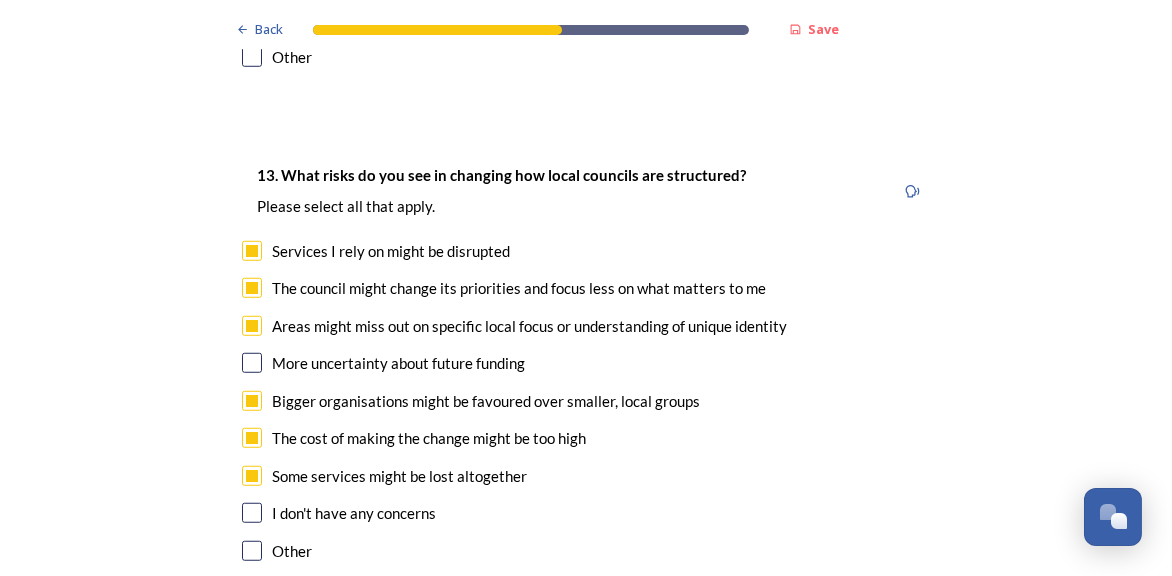 click at bounding box center (252, 363) 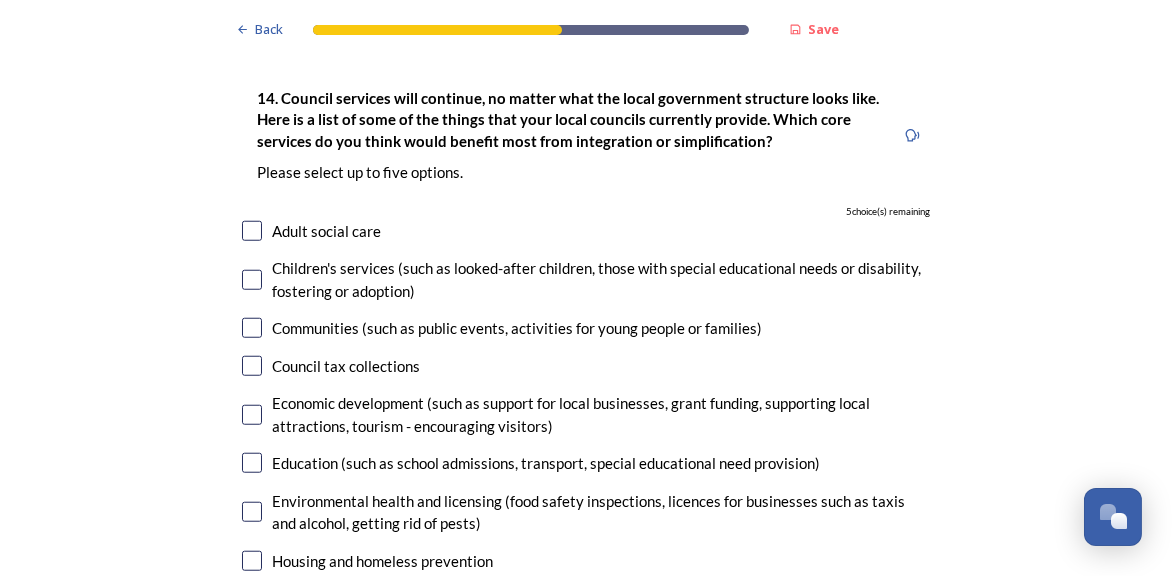 scroll, scrollTop: 4600, scrollLeft: 0, axis: vertical 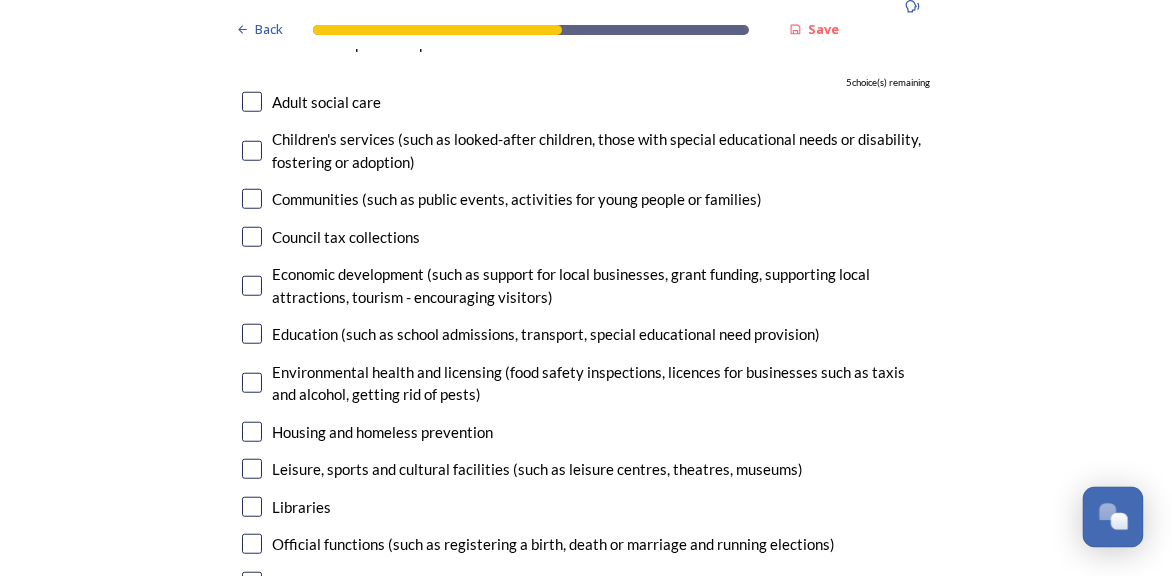 drag, startPoint x: 1107, startPoint y: 516, endPoint x: 1098, endPoint y: 522, distance: 10.816654 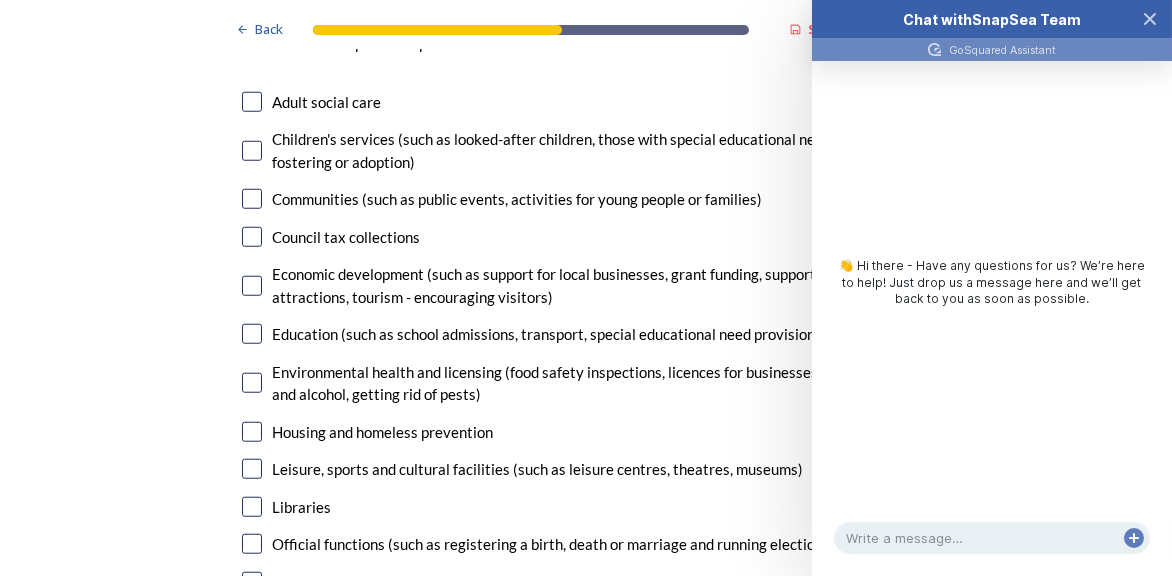 click at bounding box center (1150, 19) 